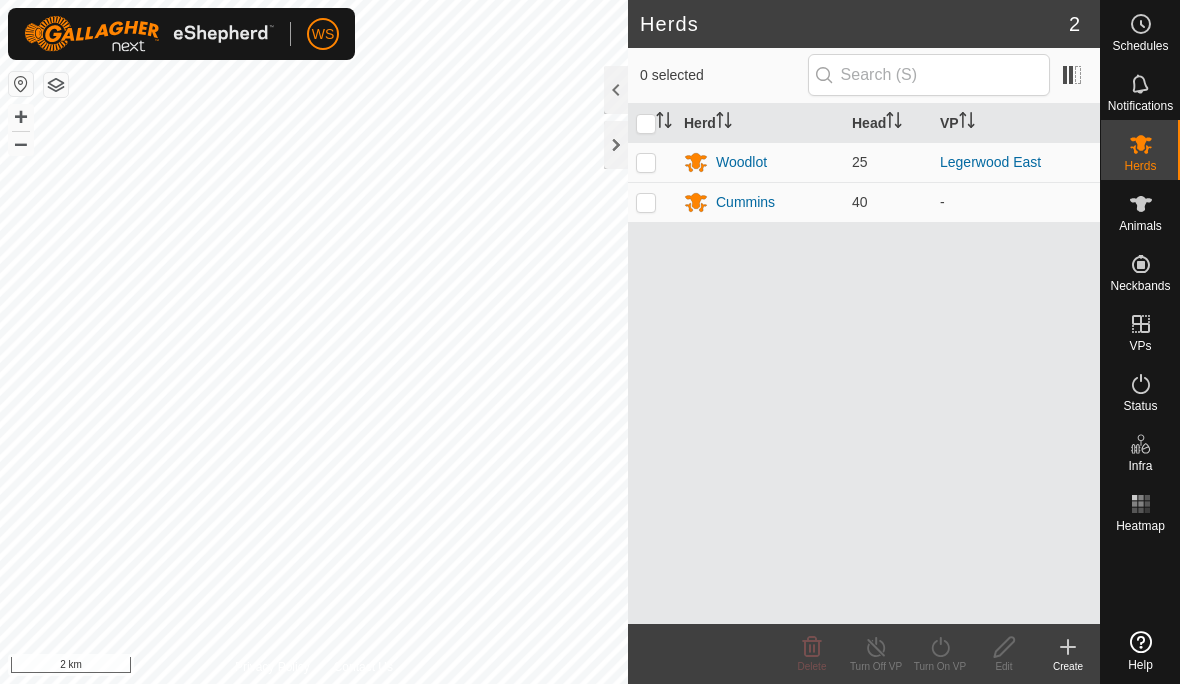 scroll, scrollTop: 0, scrollLeft: 0, axis: both 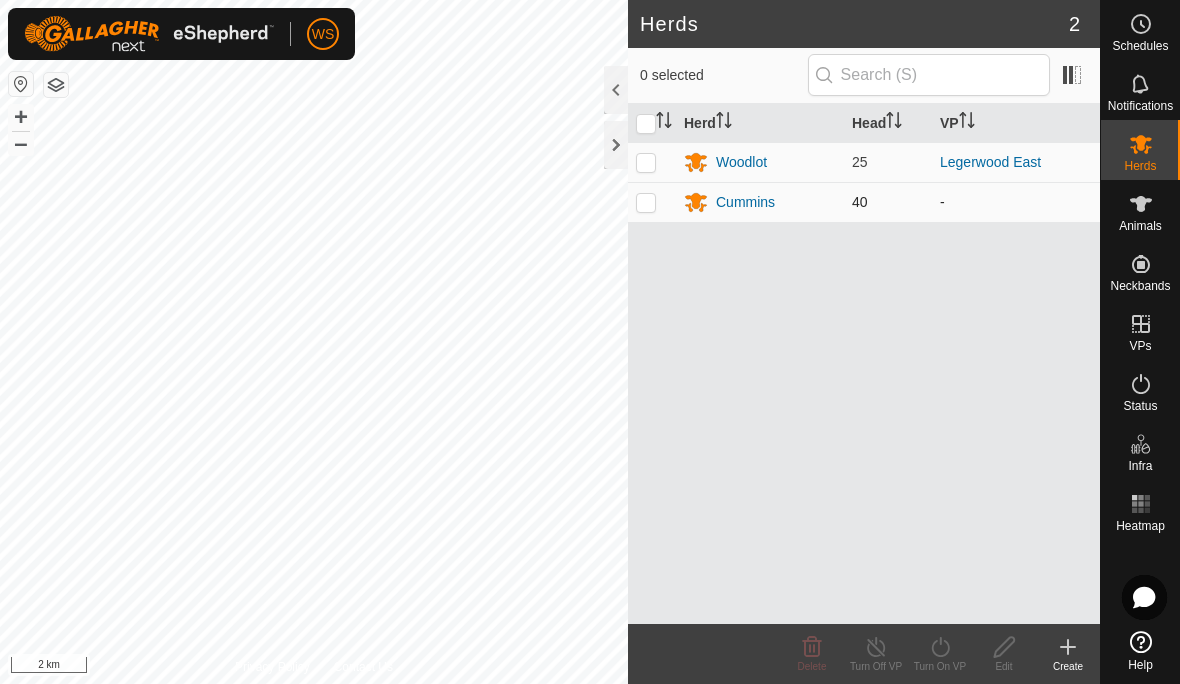 click at bounding box center (646, 202) 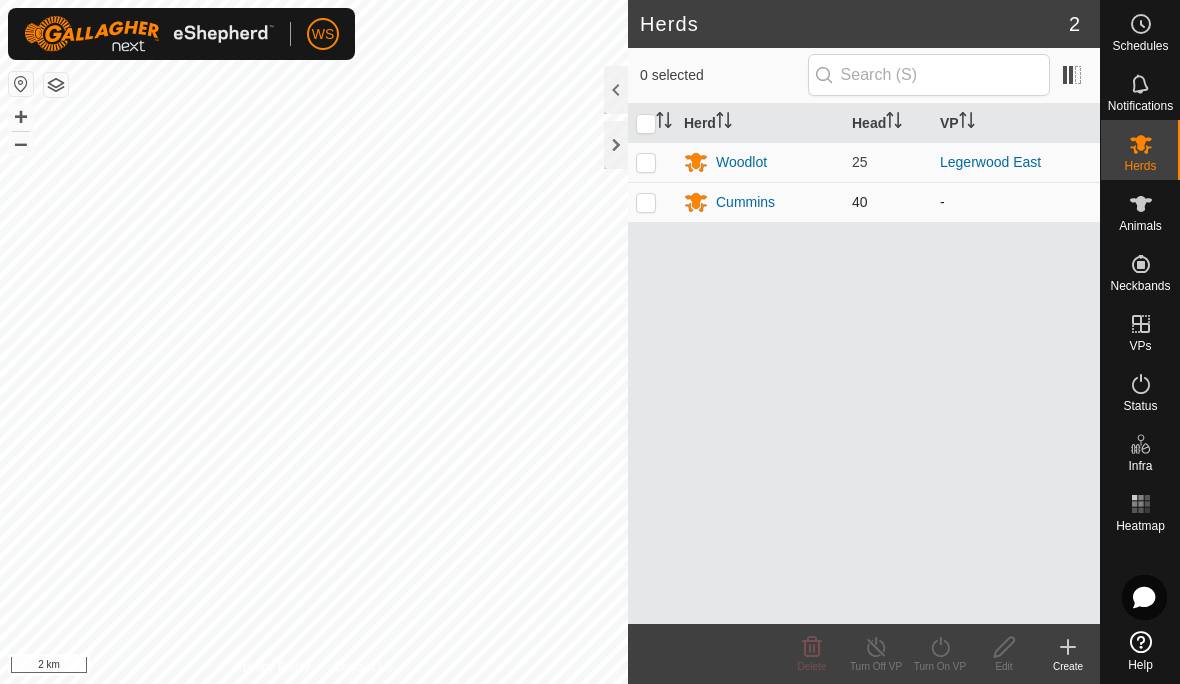 checkbox on "true" 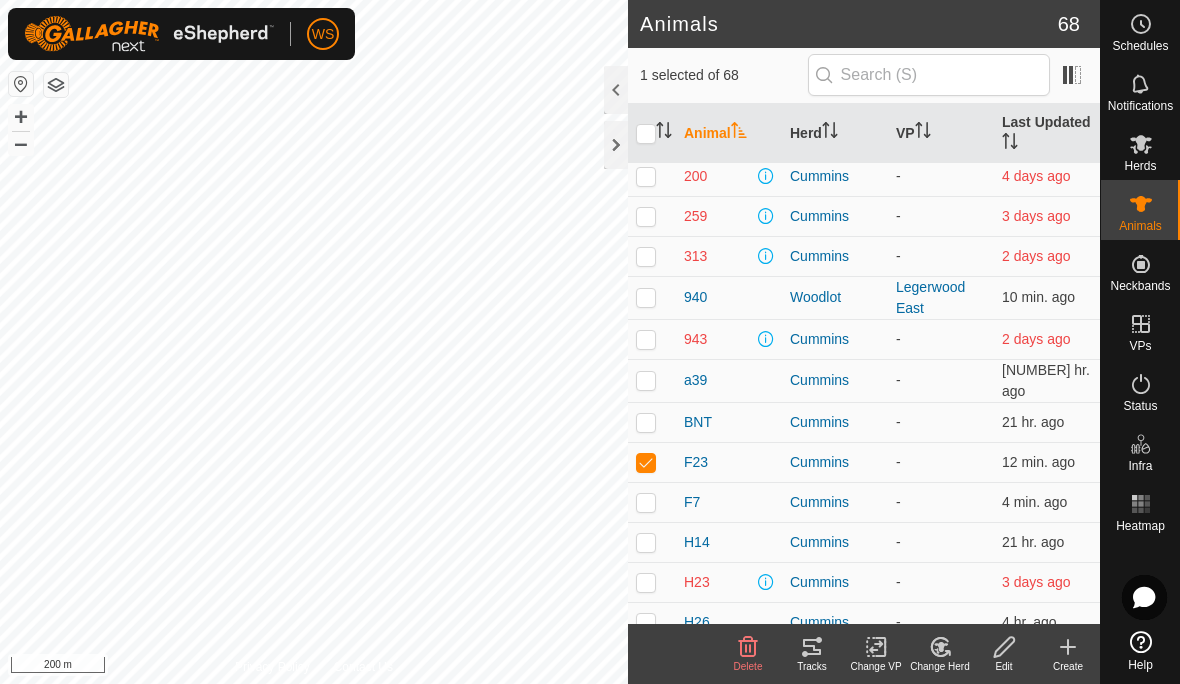 scroll, scrollTop: 177, scrollLeft: 0, axis: vertical 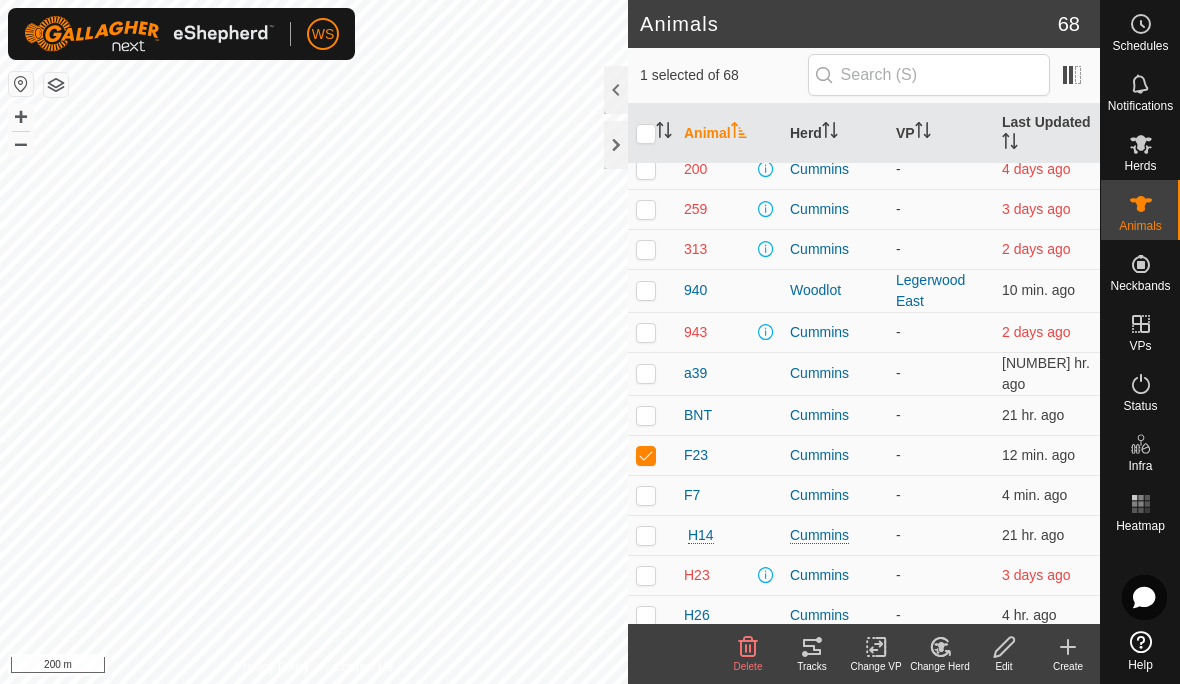 click 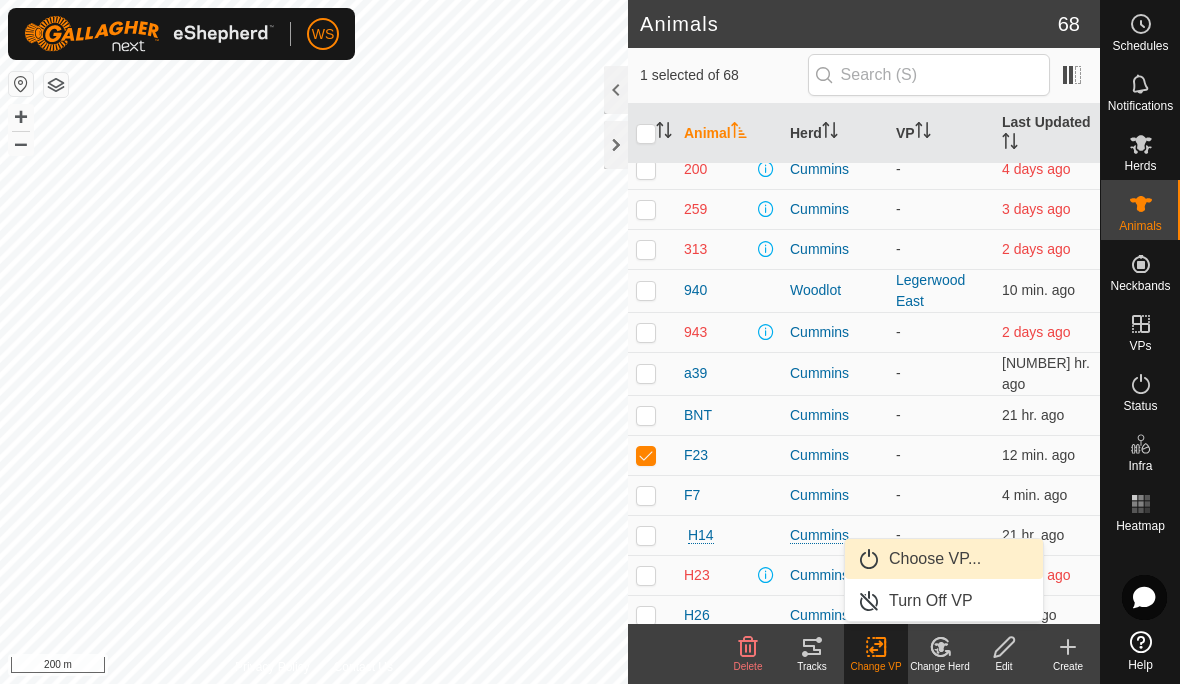 click on "Choose VP..." at bounding box center (935, 559) 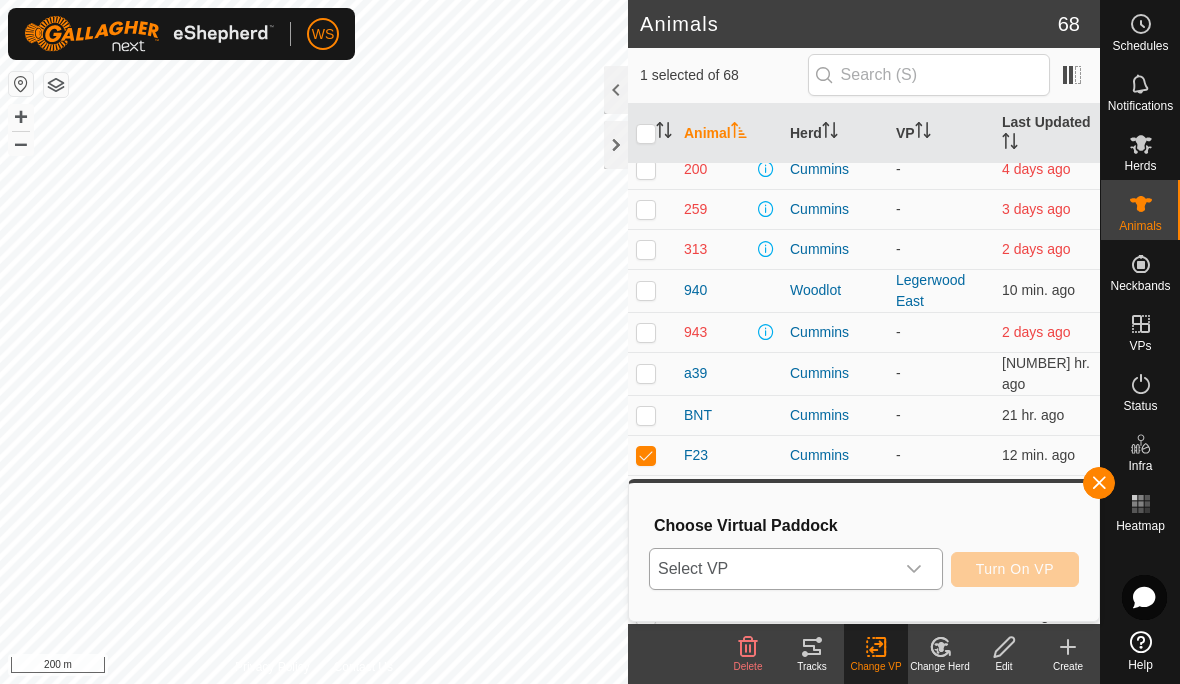 click 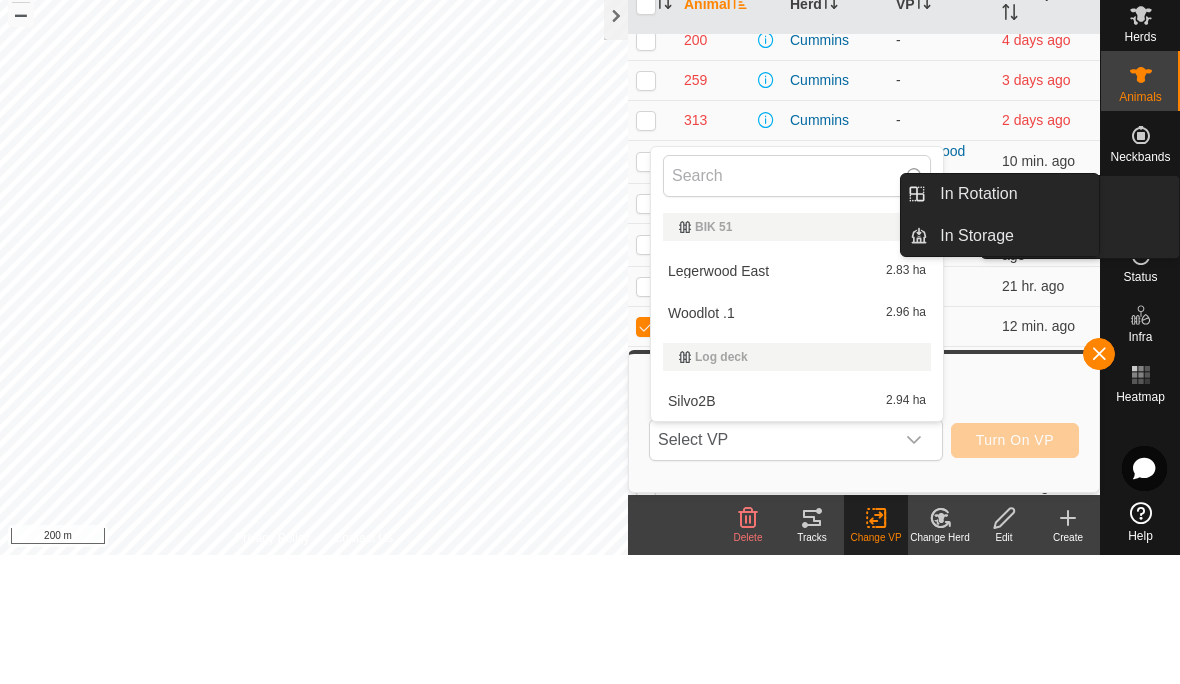 scroll, scrollTop: 1, scrollLeft: 0, axis: vertical 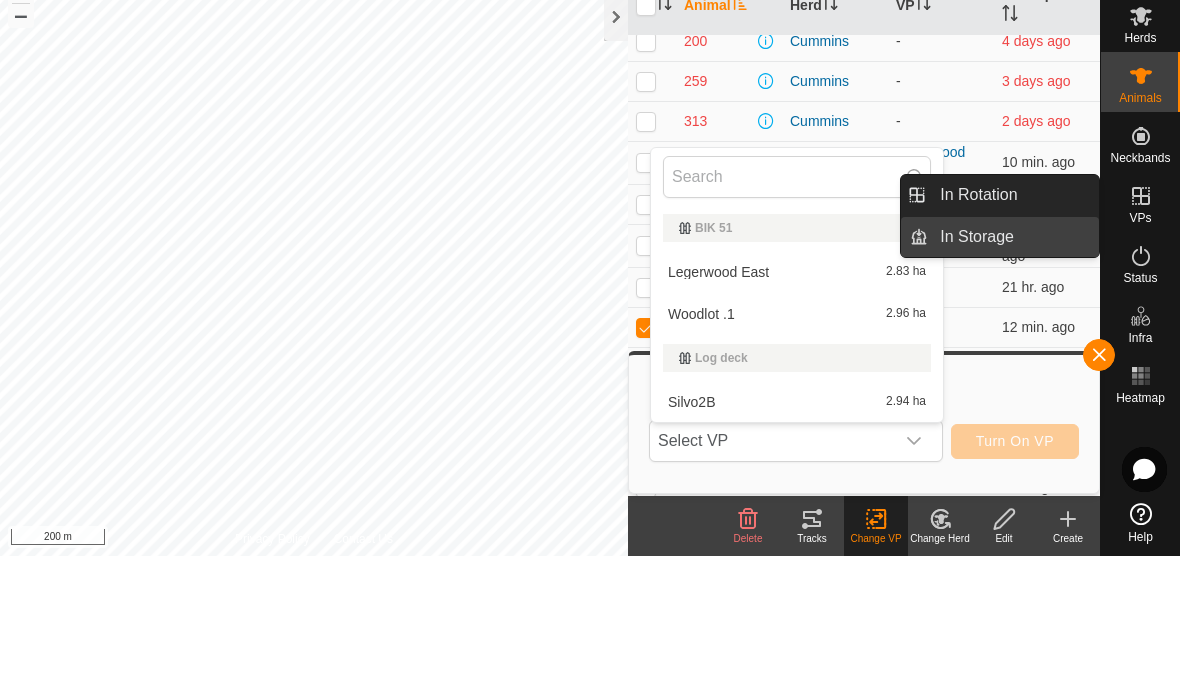 click on "In Storage" at bounding box center [977, 365] 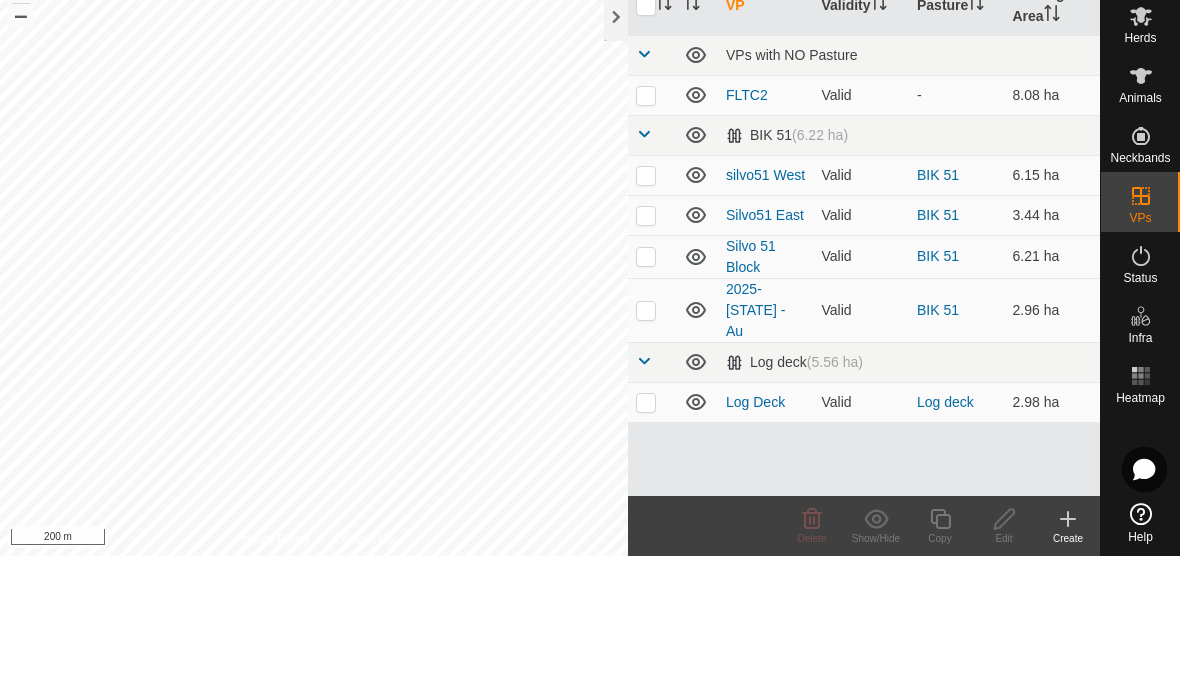 scroll, scrollTop: 0, scrollLeft: 0, axis: both 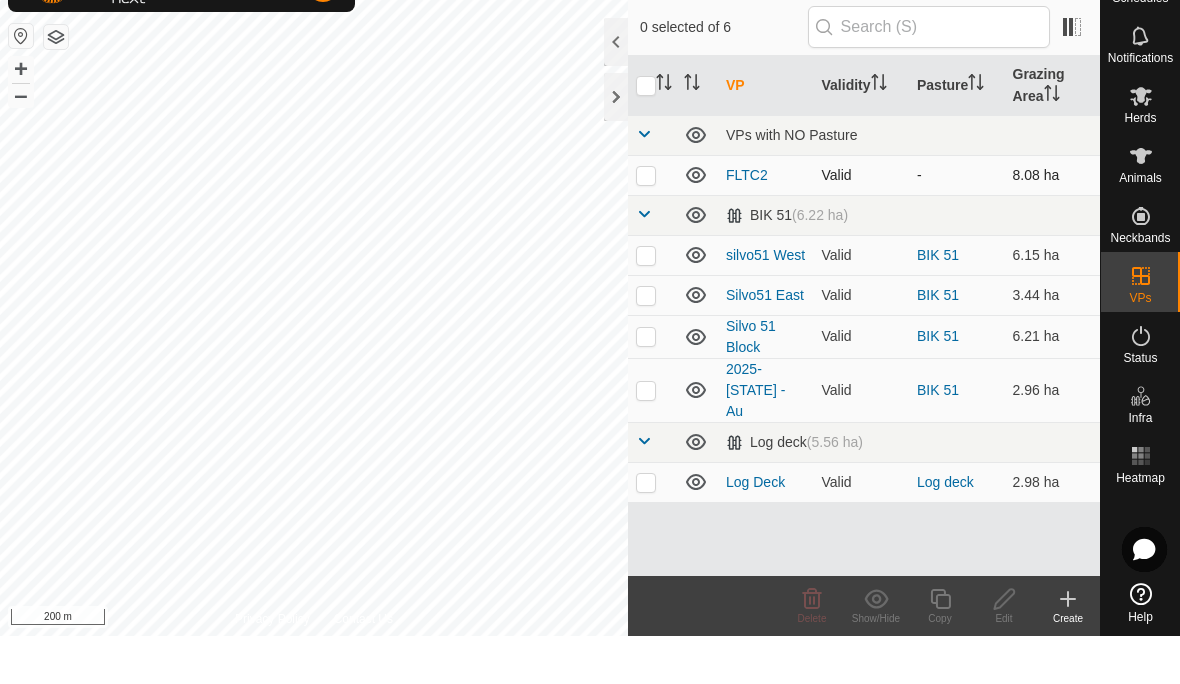 click on "FLTC2" at bounding box center (766, 223) 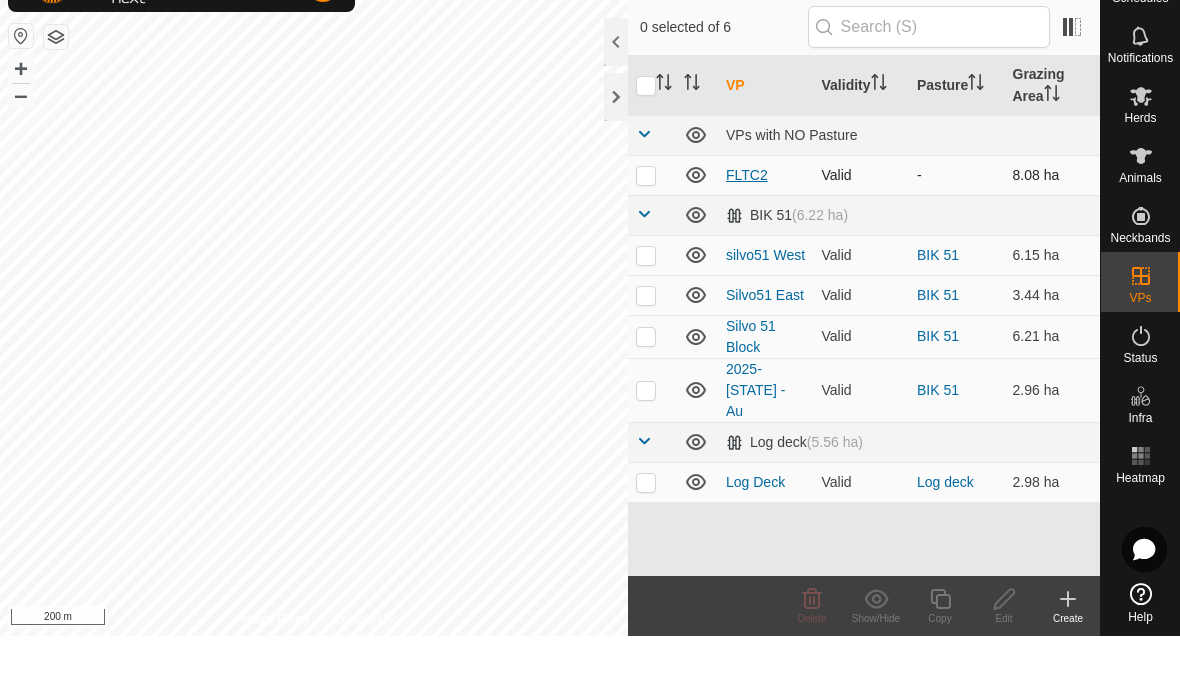 click on "FLTC2" at bounding box center [747, 223] 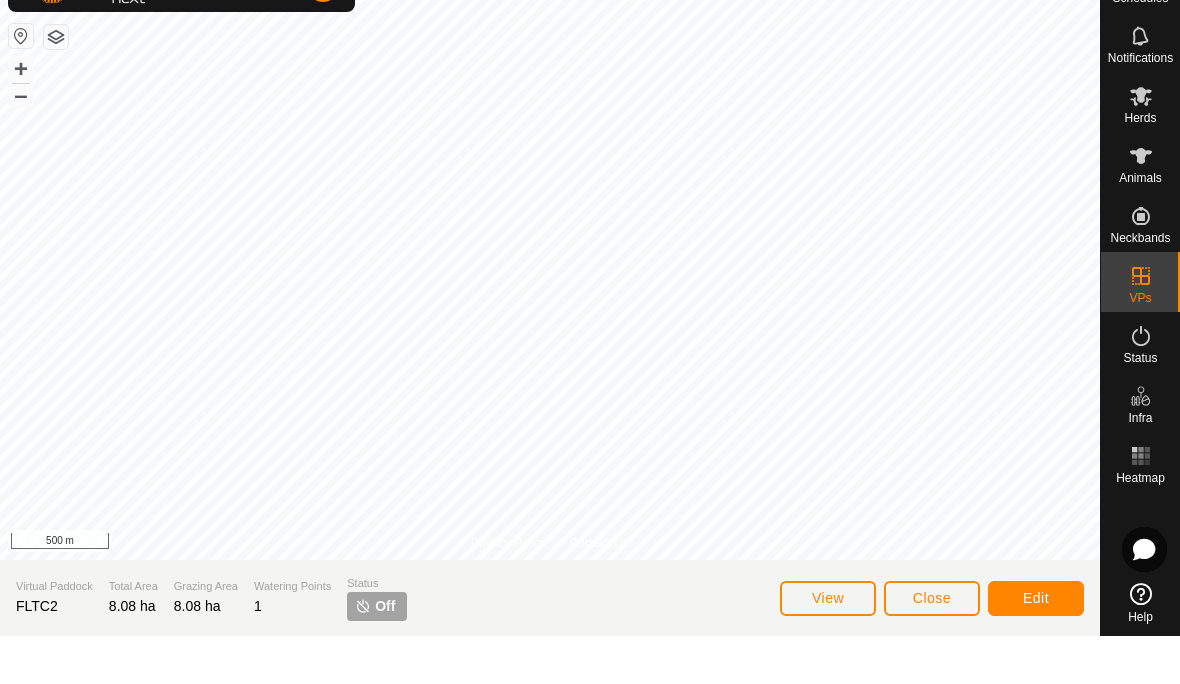 click on "Close" 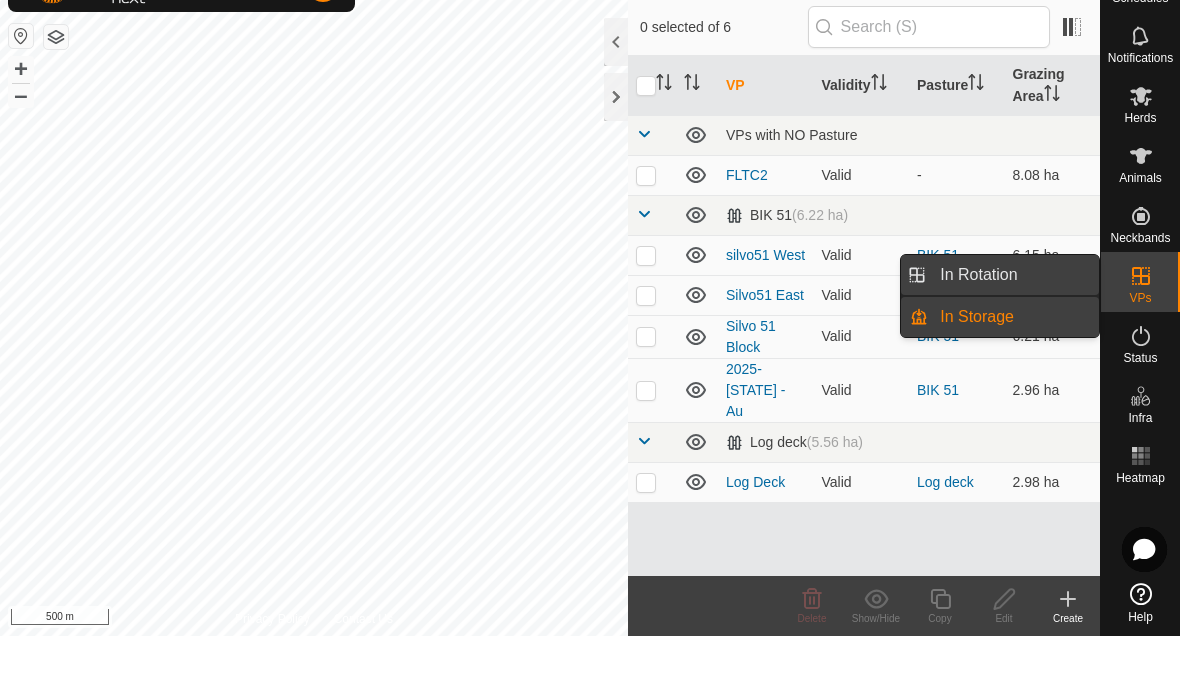 click on "In Rotation" at bounding box center [978, 323] 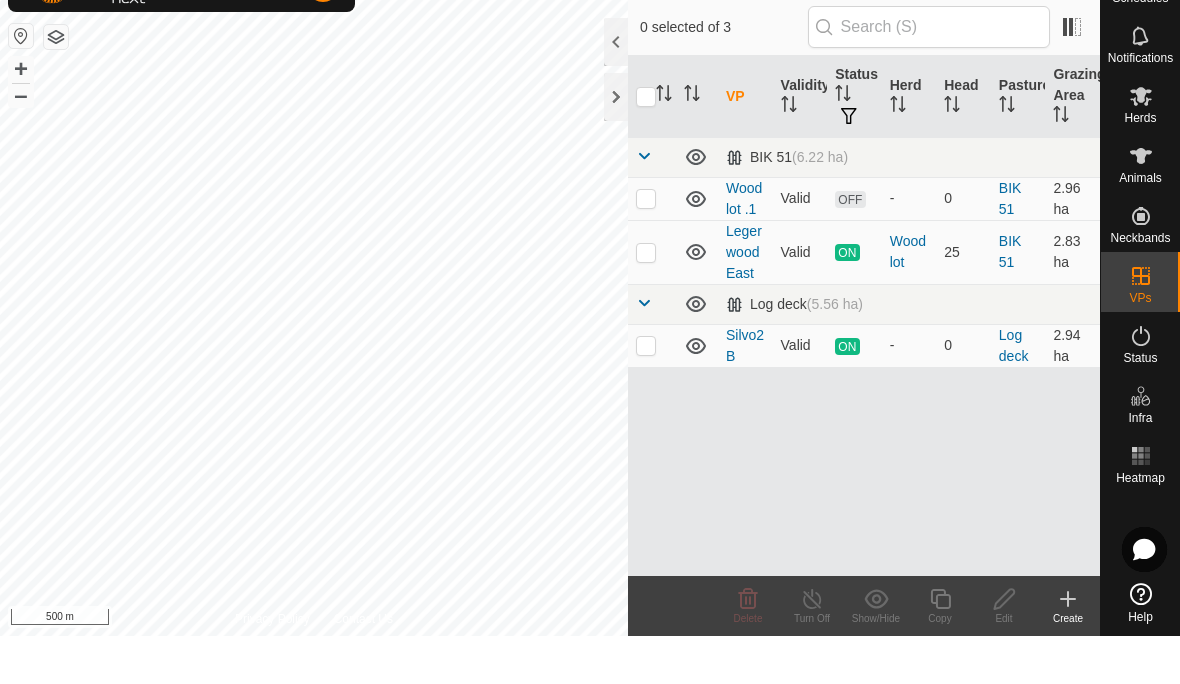 click 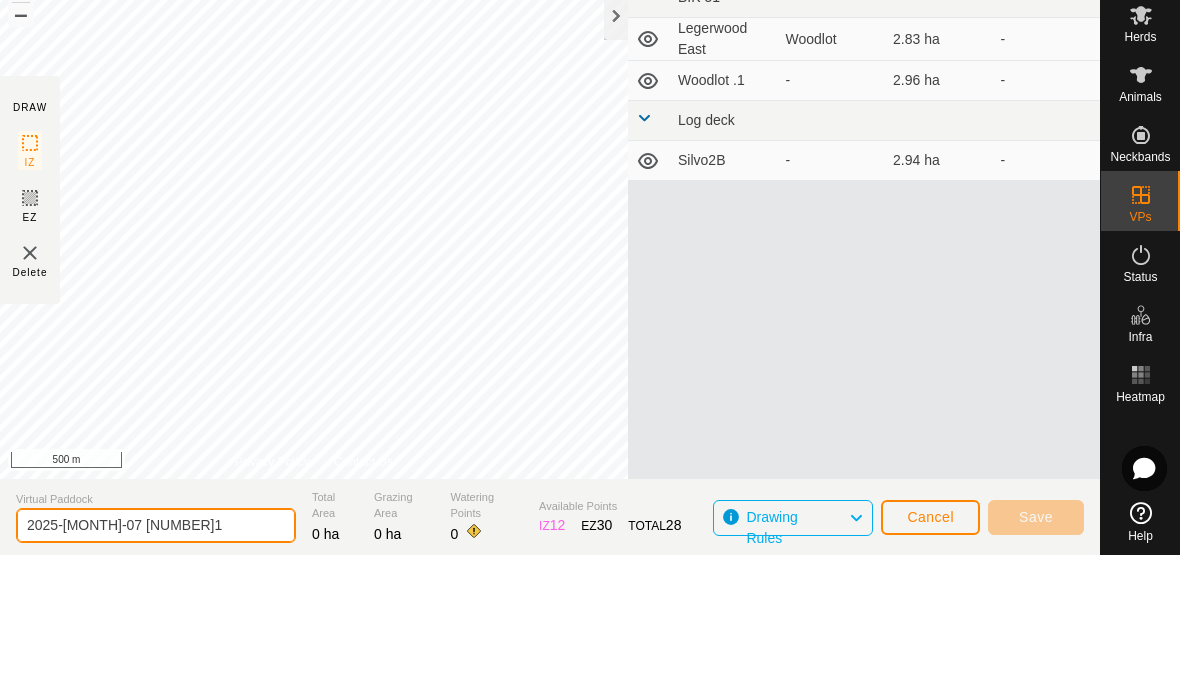 scroll, scrollTop: 1, scrollLeft: 0, axis: vertical 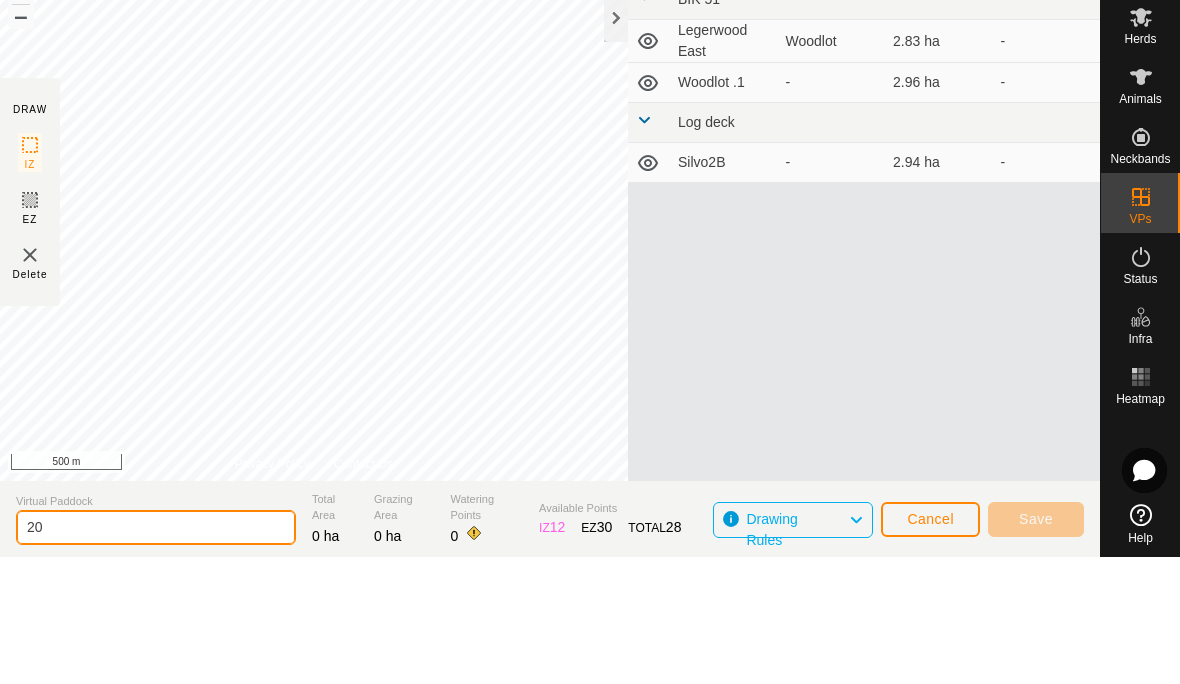 type on "2" 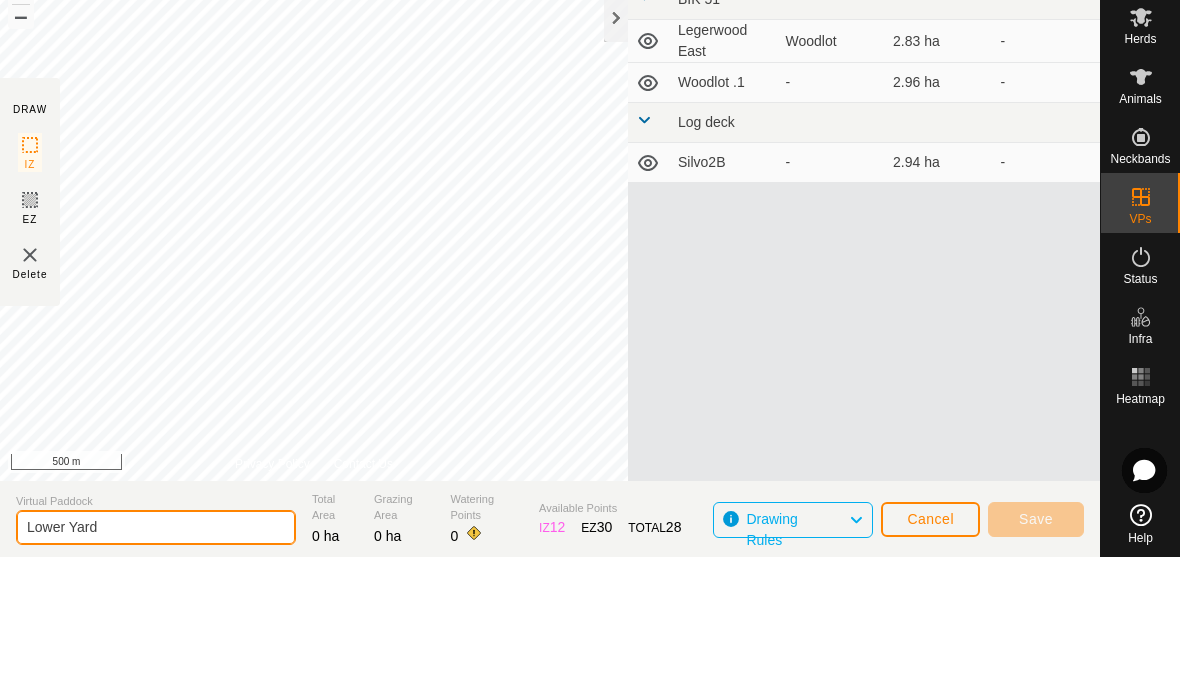 type on "Lower Yard" 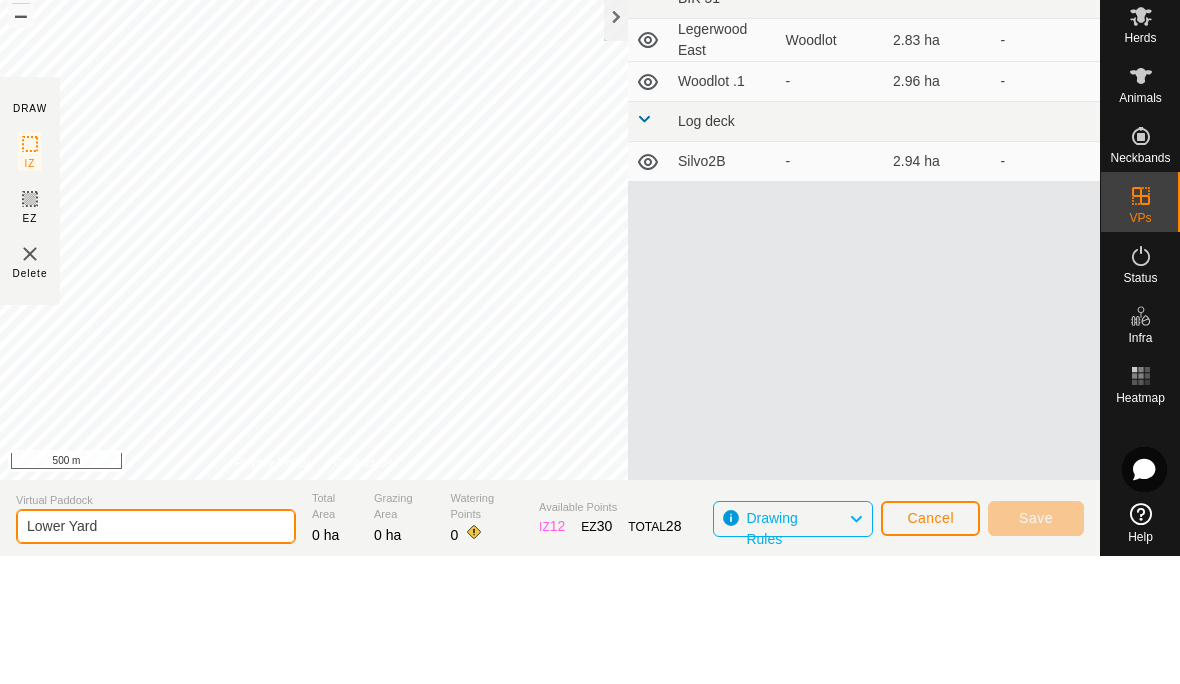 scroll, scrollTop: 1, scrollLeft: 0, axis: vertical 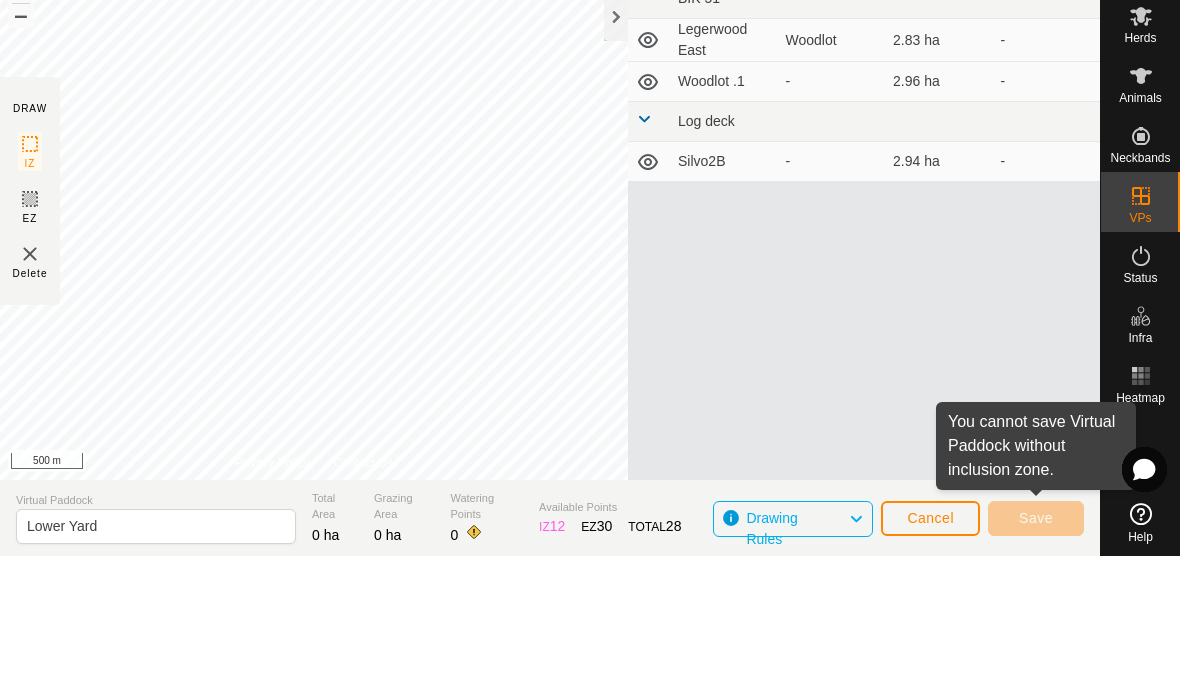 click 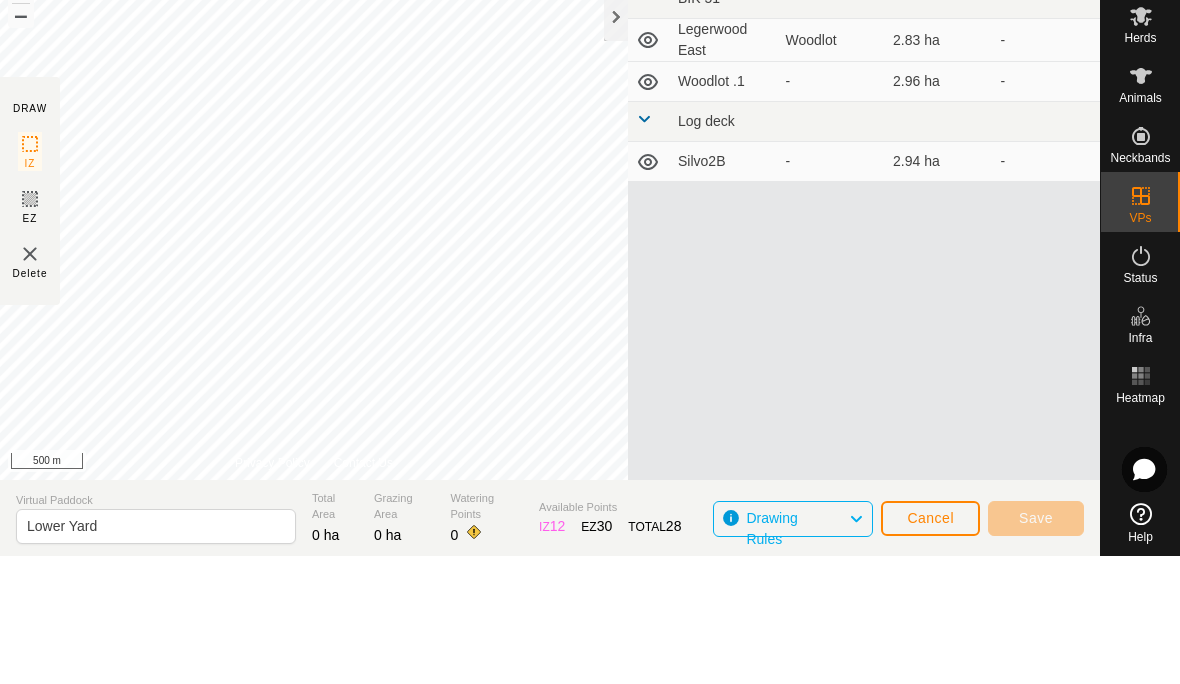 click 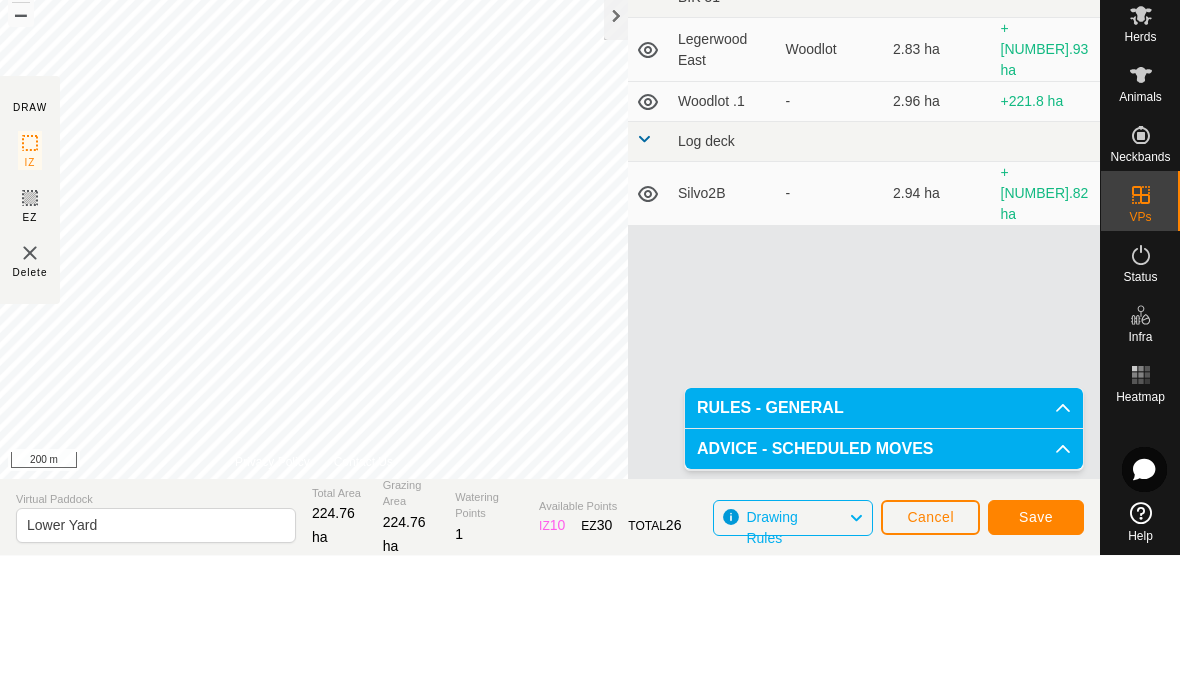 click on "Save" 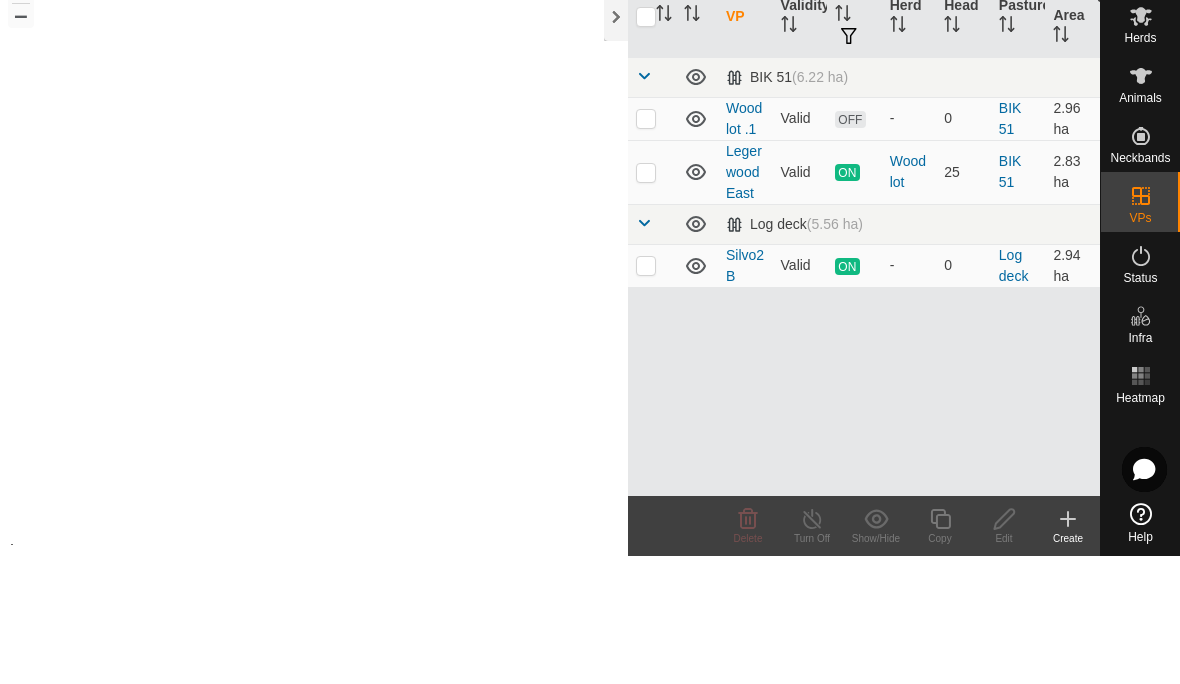 scroll, scrollTop: 0, scrollLeft: 0, axis: both 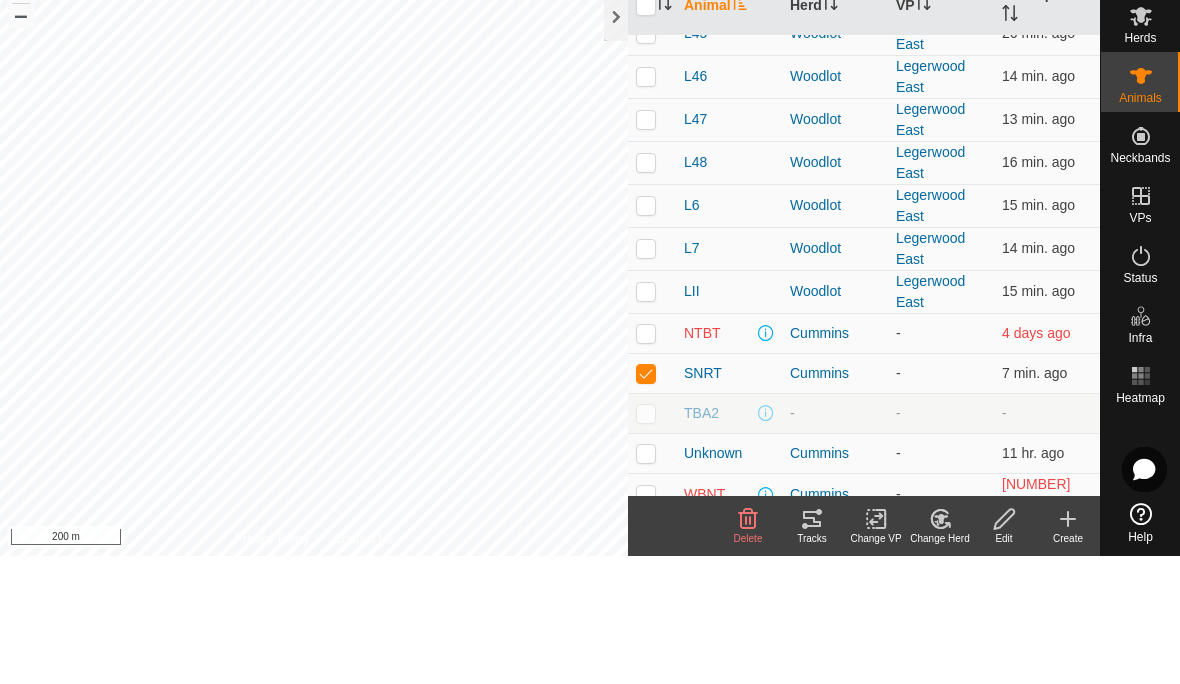 click 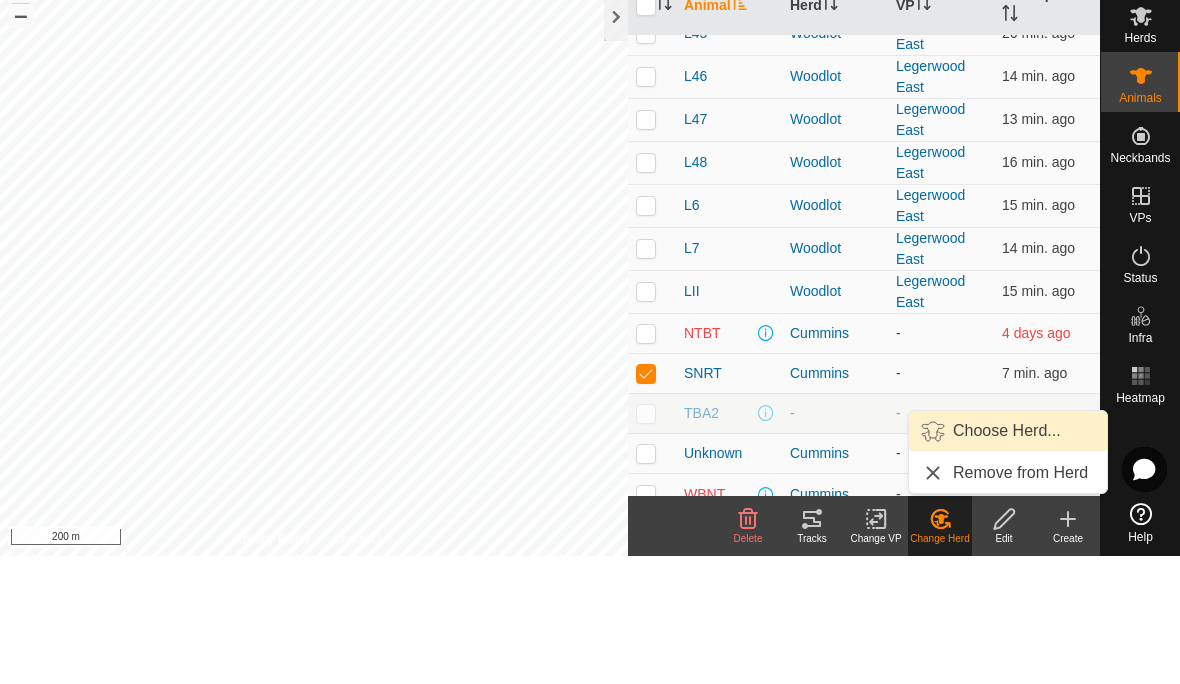 click on "Choose Herd..." at bounding box center [1007, 559] 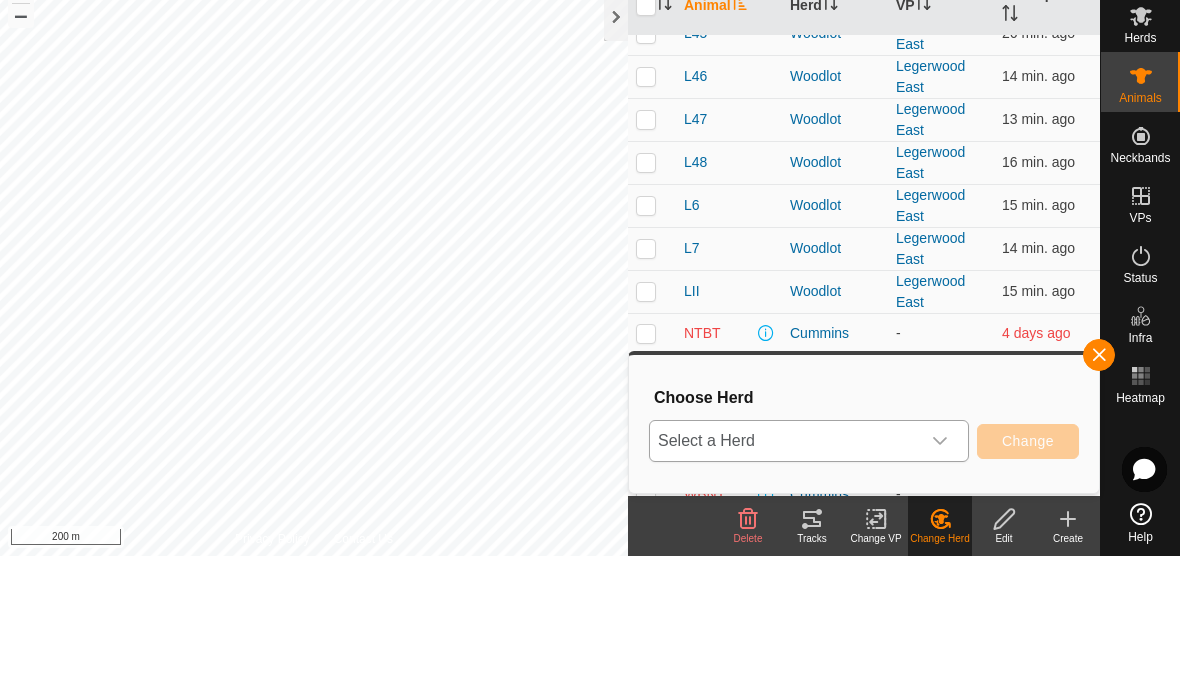 click 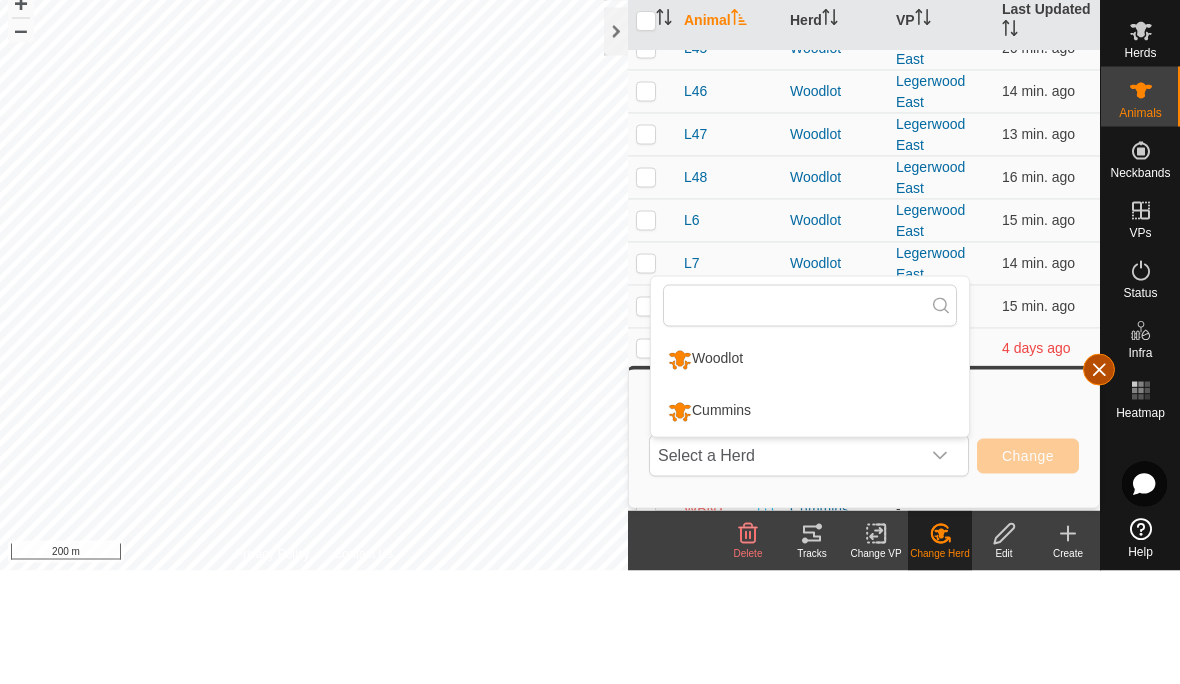 click at bounding box center [1099, 483] 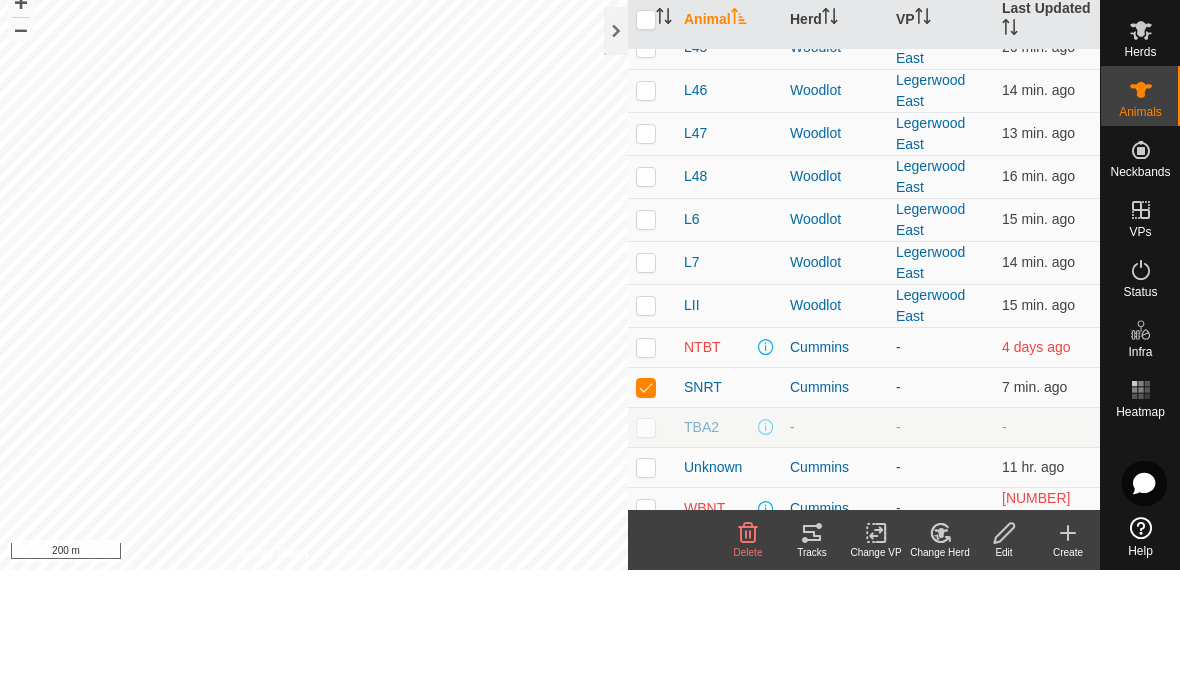 scroll, scrollTop: 1, scrollLeft: 0, axis: vertical 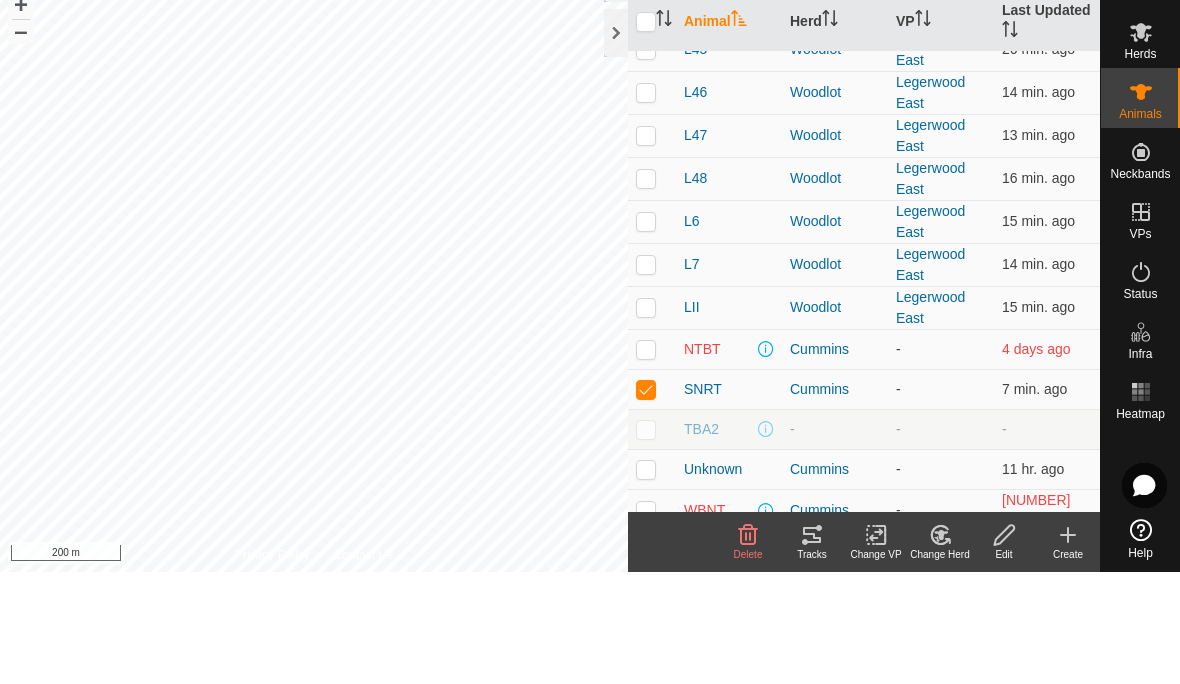 click on "Herds" at bounding box center (1140, 166) 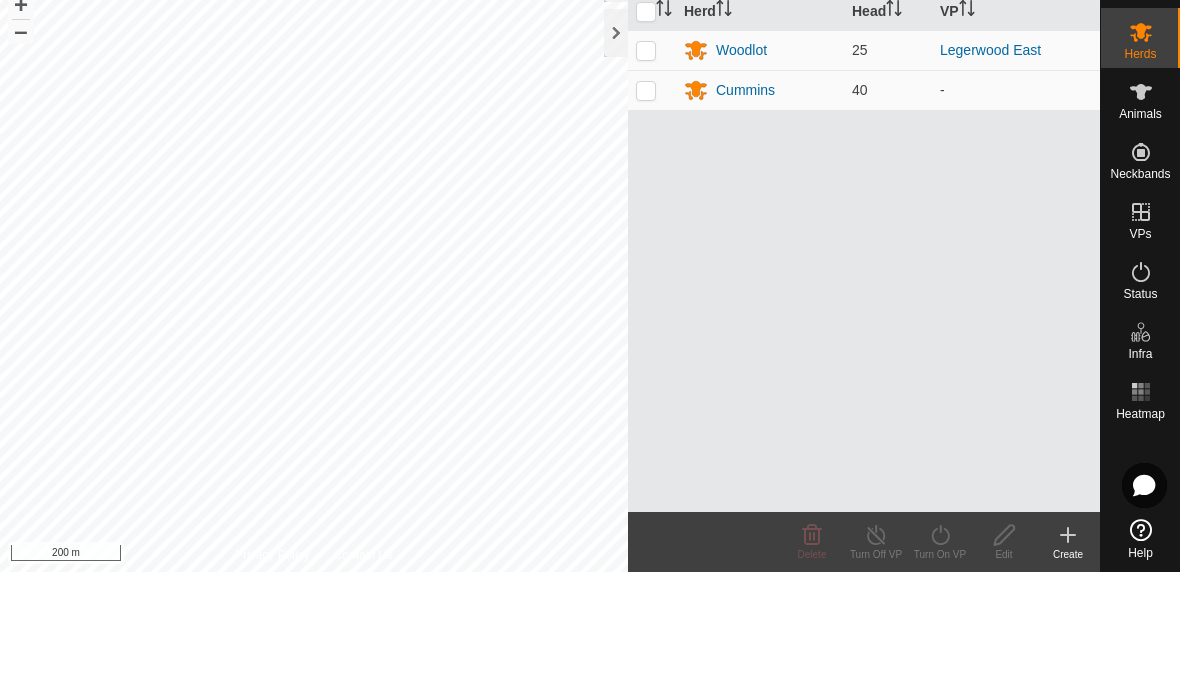 scroll, scrollTop: 0, scrollLeft: 0, axis: both 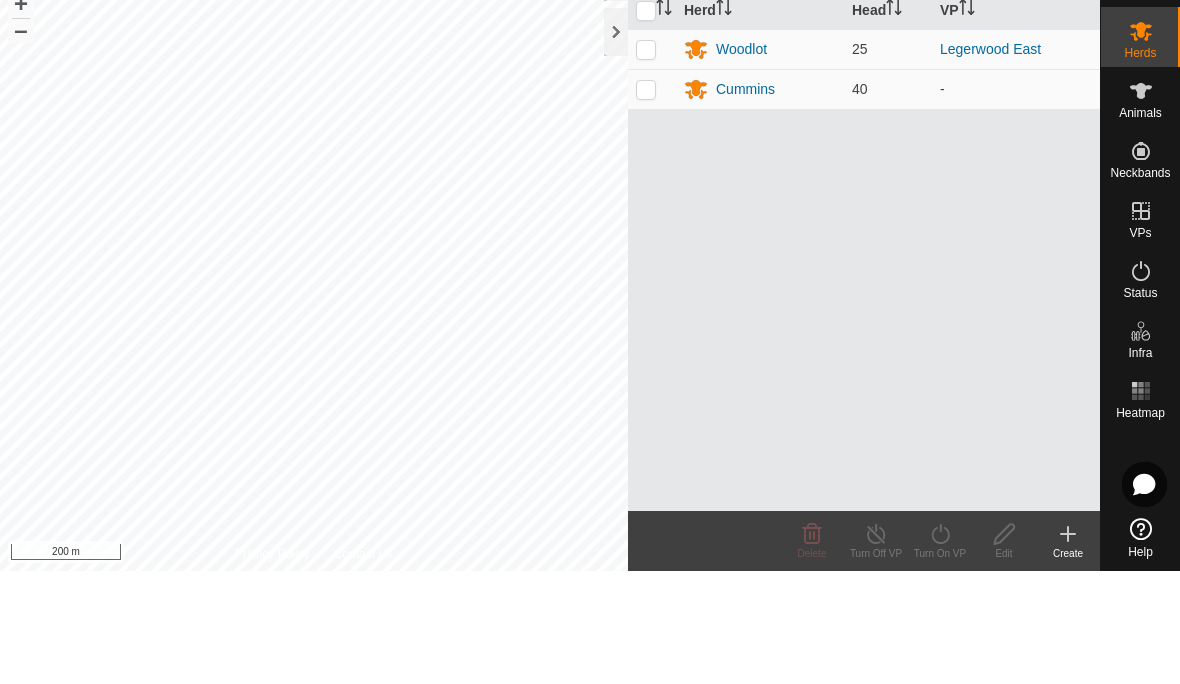 click 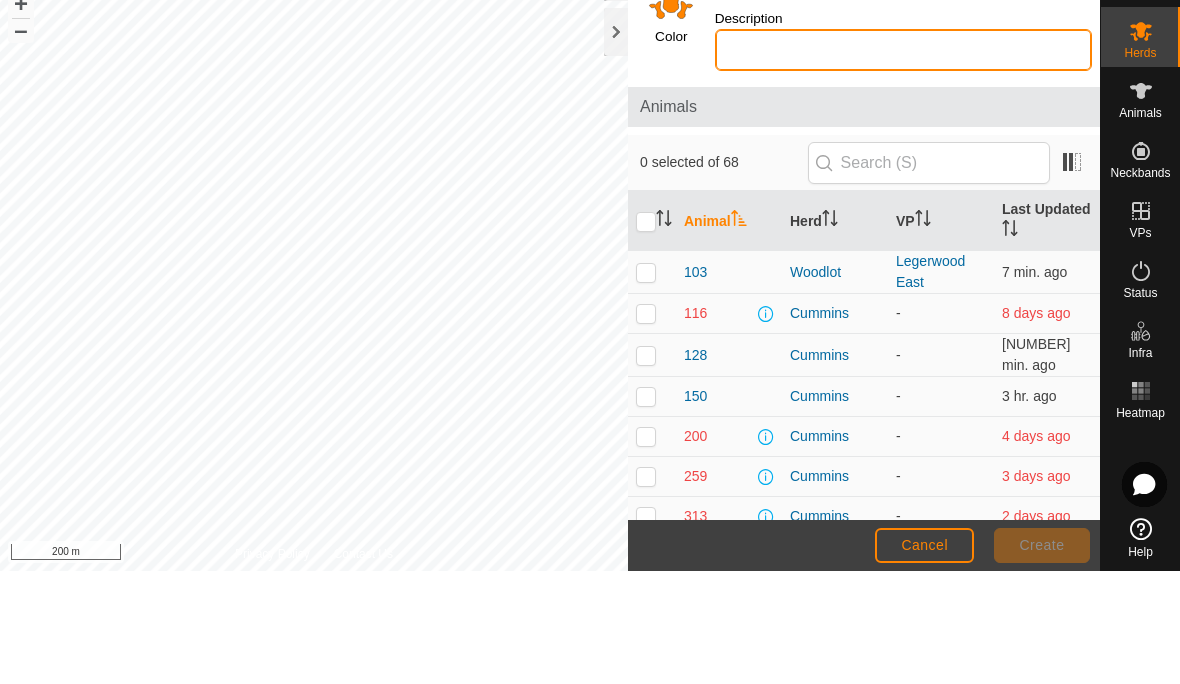 click on "Description" at bounding box center [903, 163] 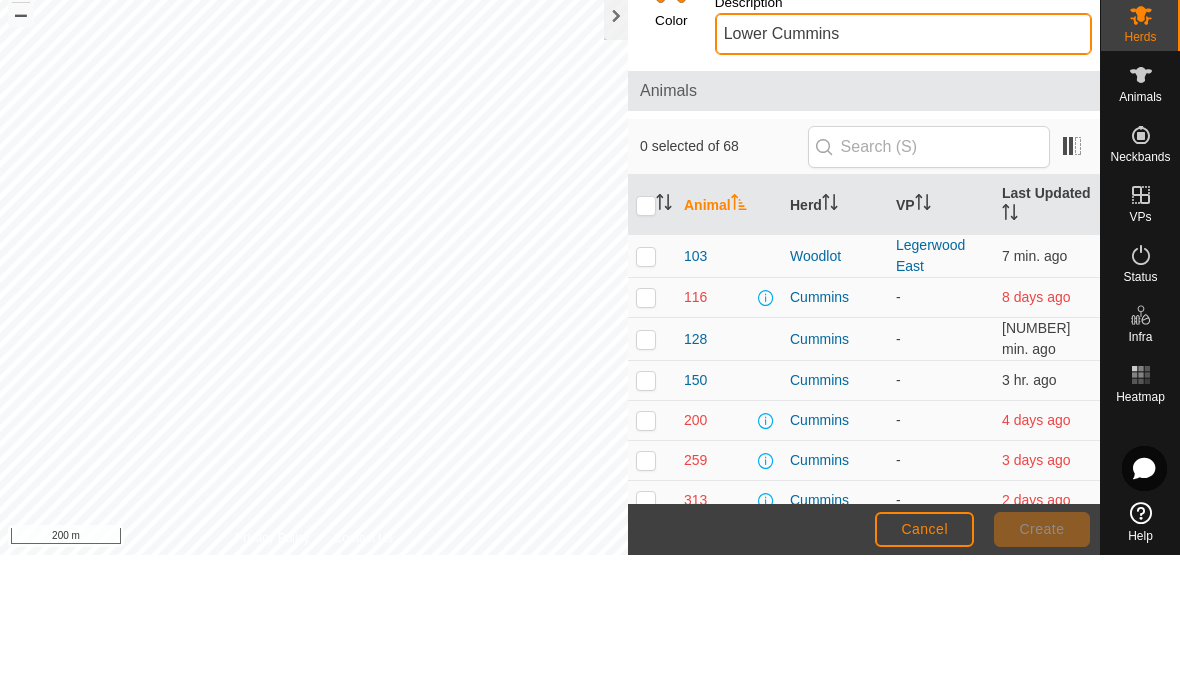 scroll, scrollTop: 1, scrollLeft: 0, axis: vertical 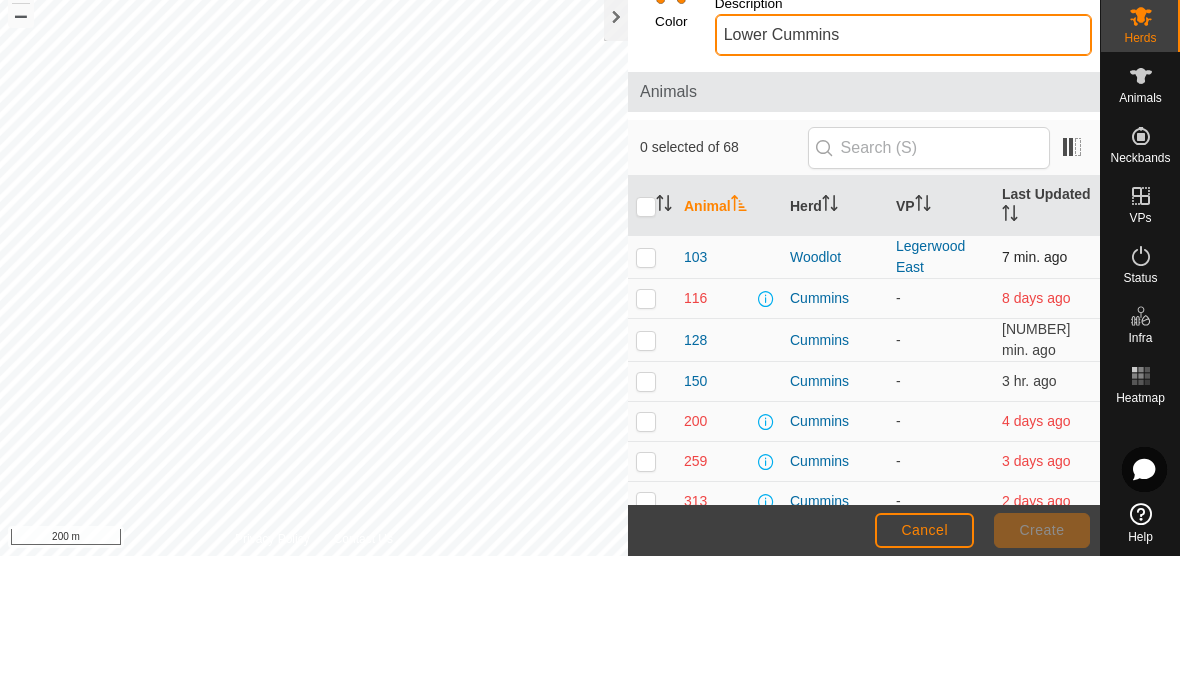 type on "Lower Cummins" 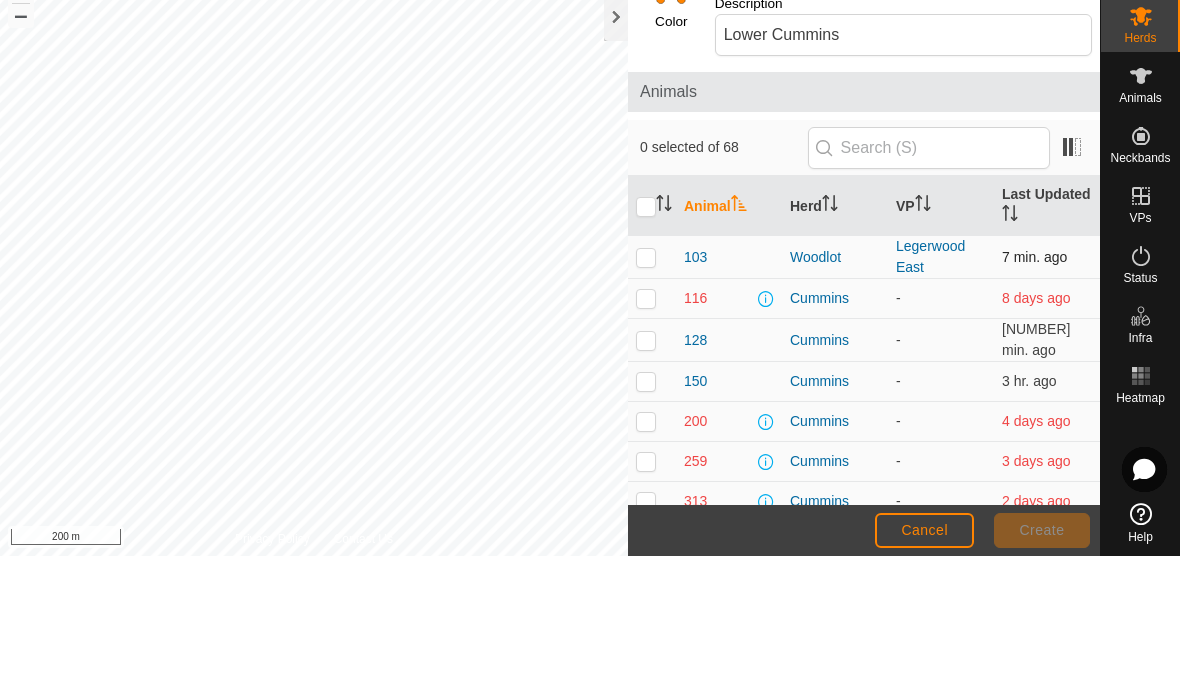 click at bounding box center [646, 385] 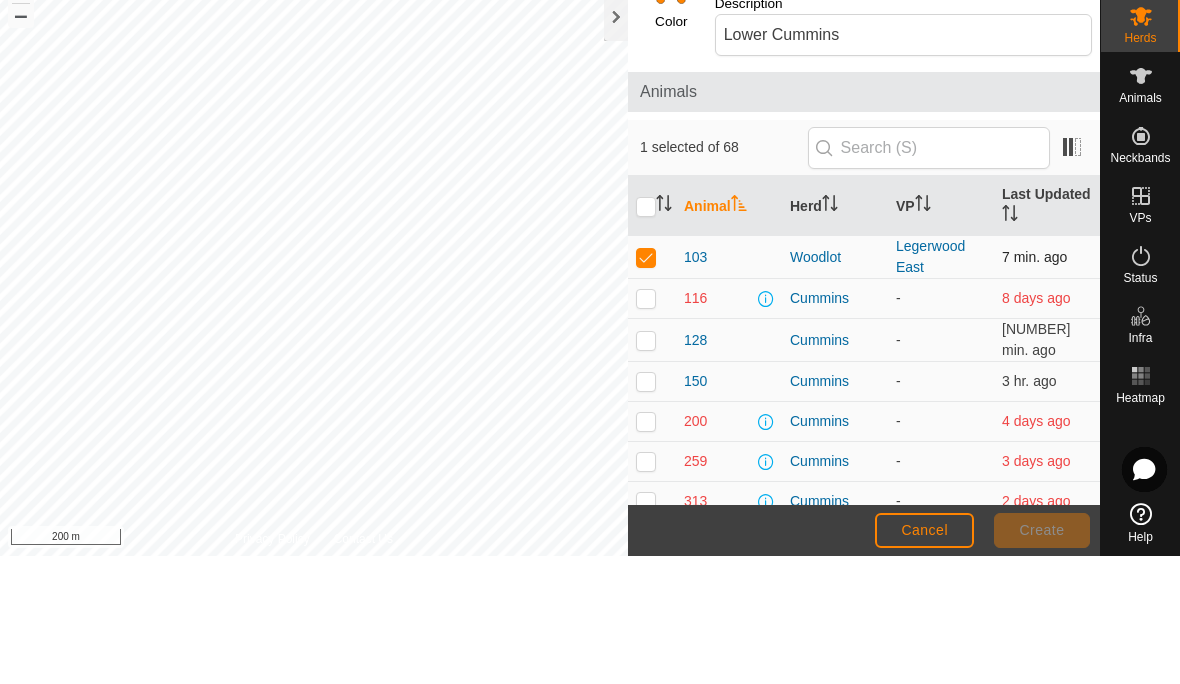 click at bounding box center [646, 385] 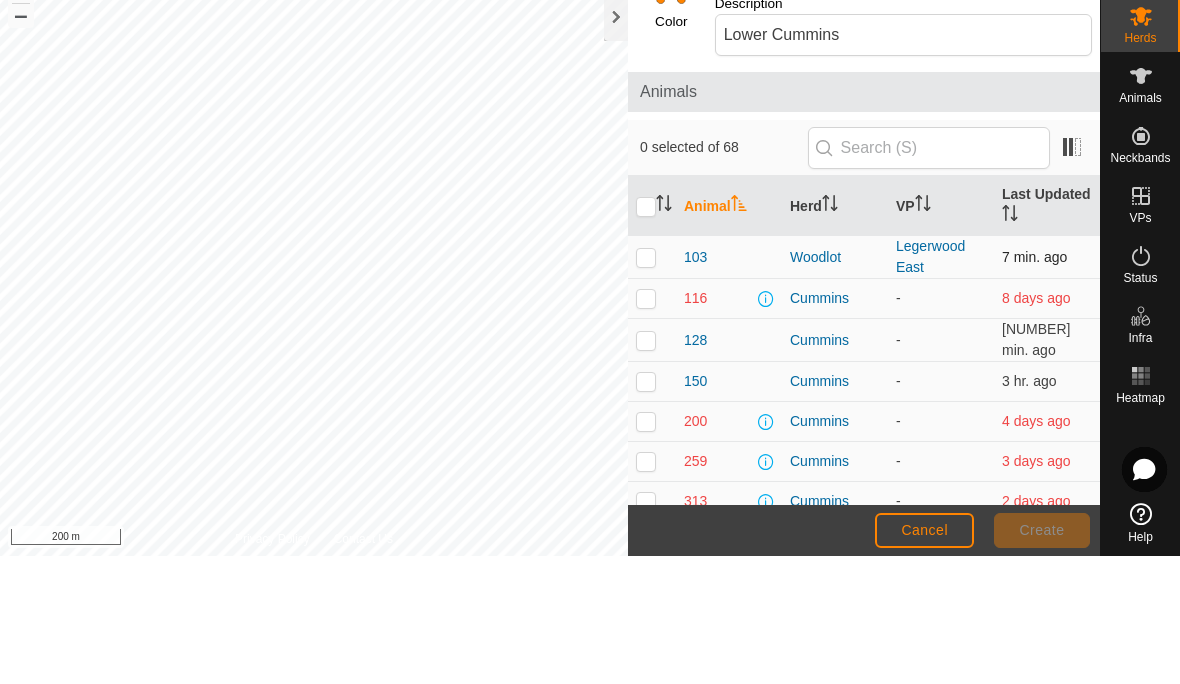scroll, scrollTop: 0, scrollLeft: 0, axis: both 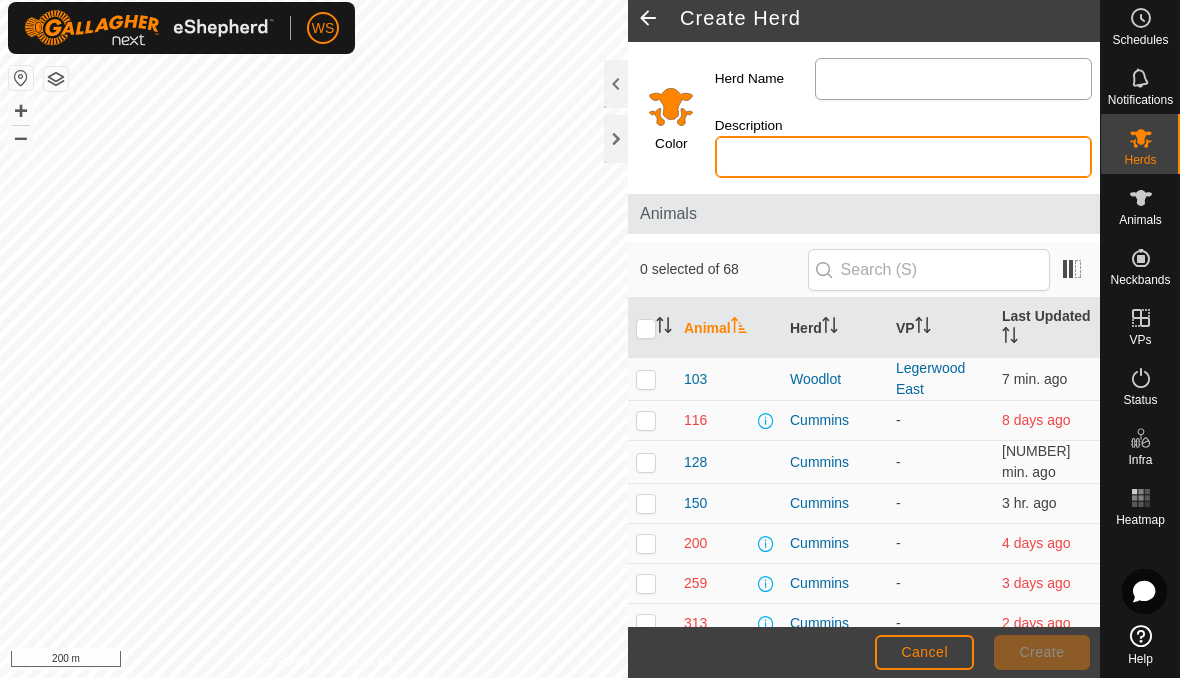 type 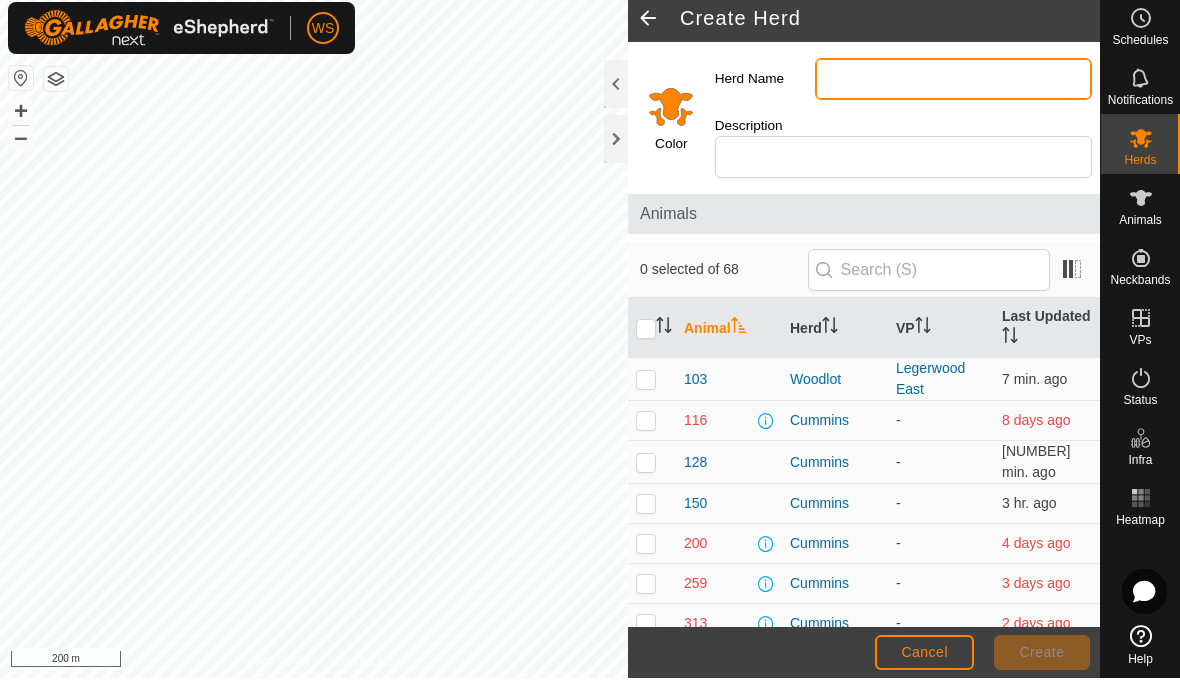 click on "Herd Name" at bounding box center (953, 85) 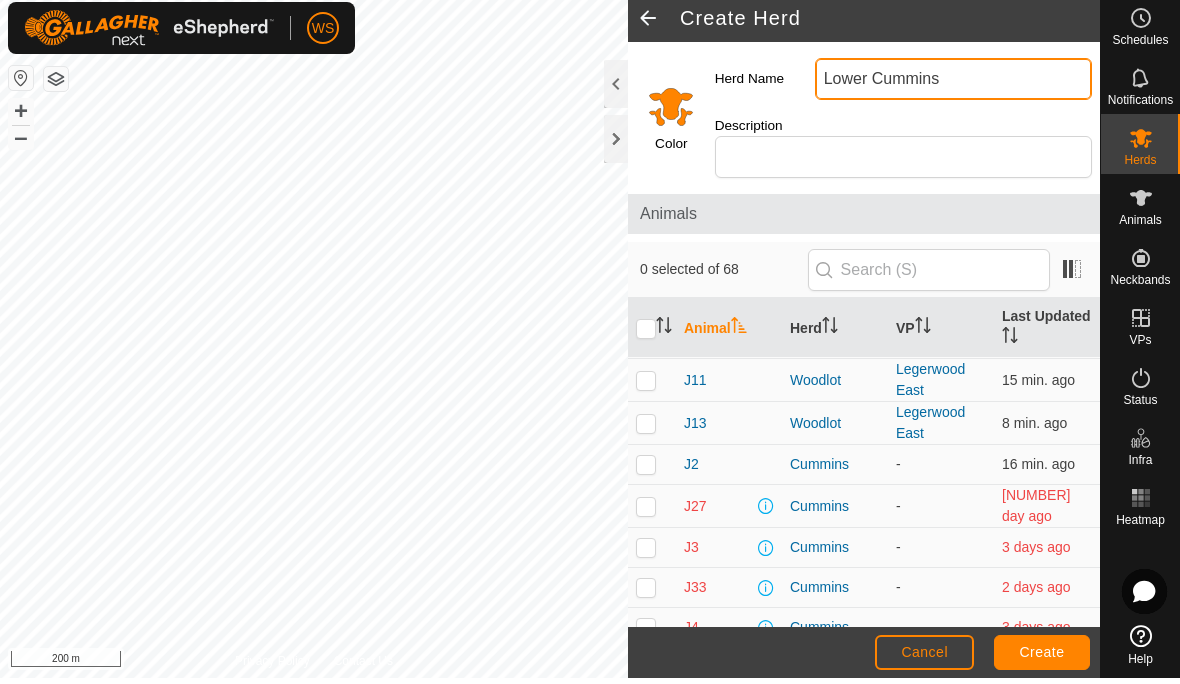 scroll, scrollTop: 849, scrollLeft: 0, axis: vertical 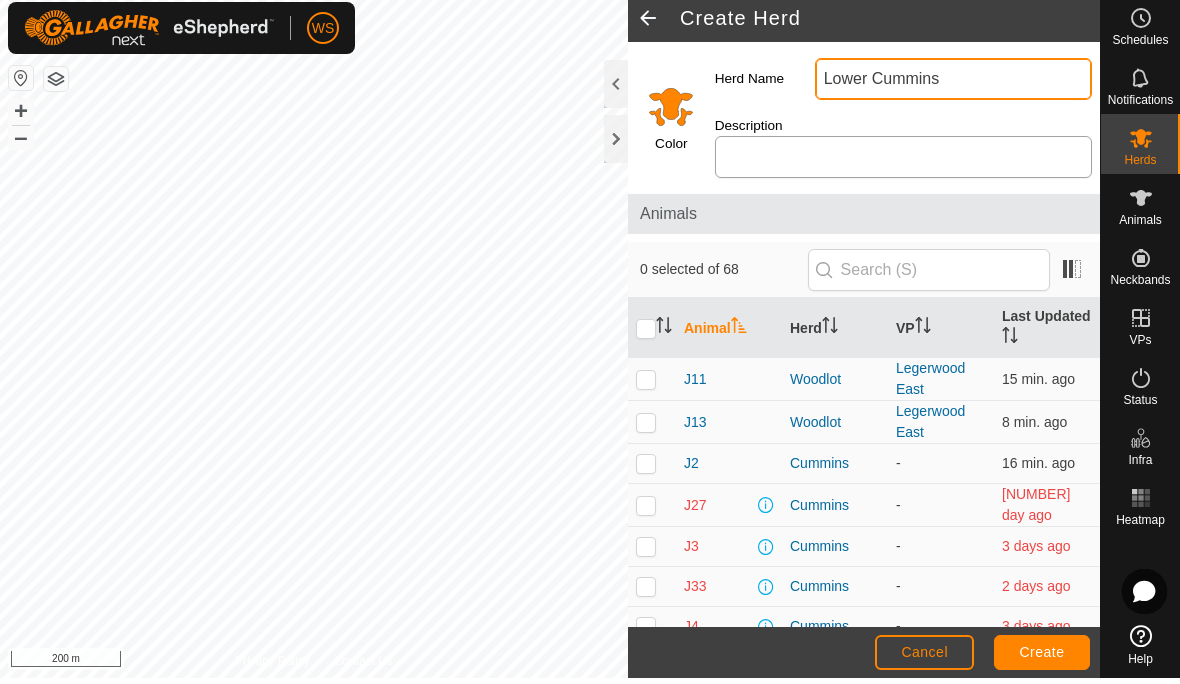 type on "Lower Cummins" 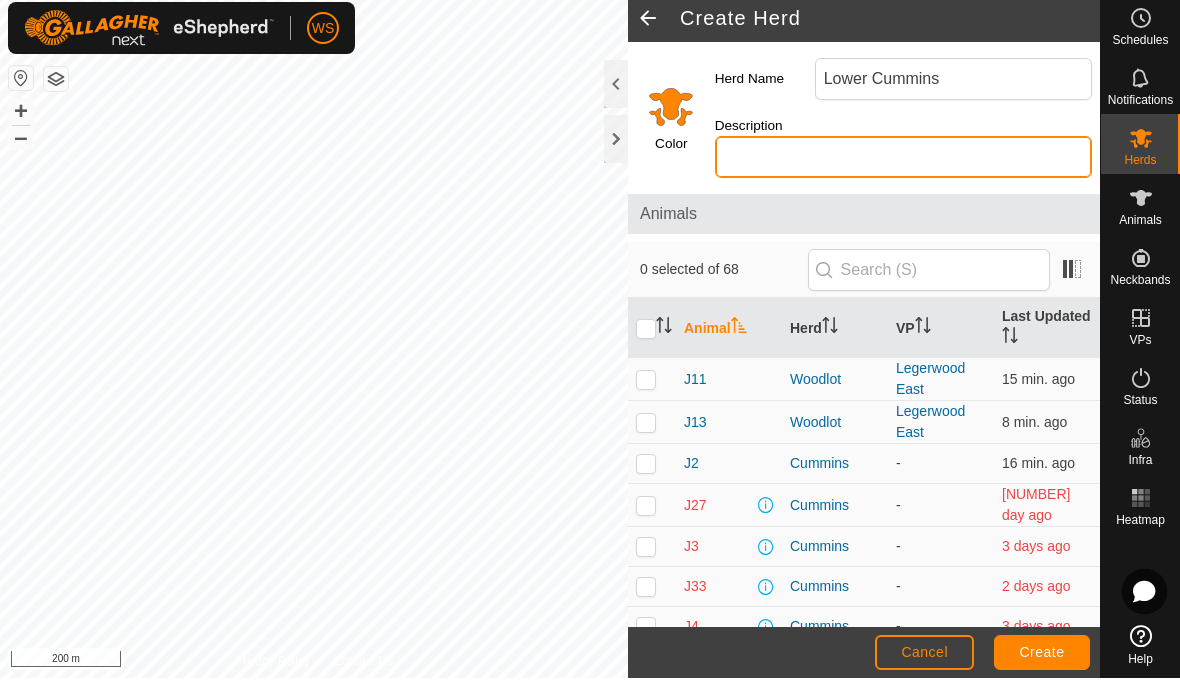 click on "Description" at bounding box center (903, 163) 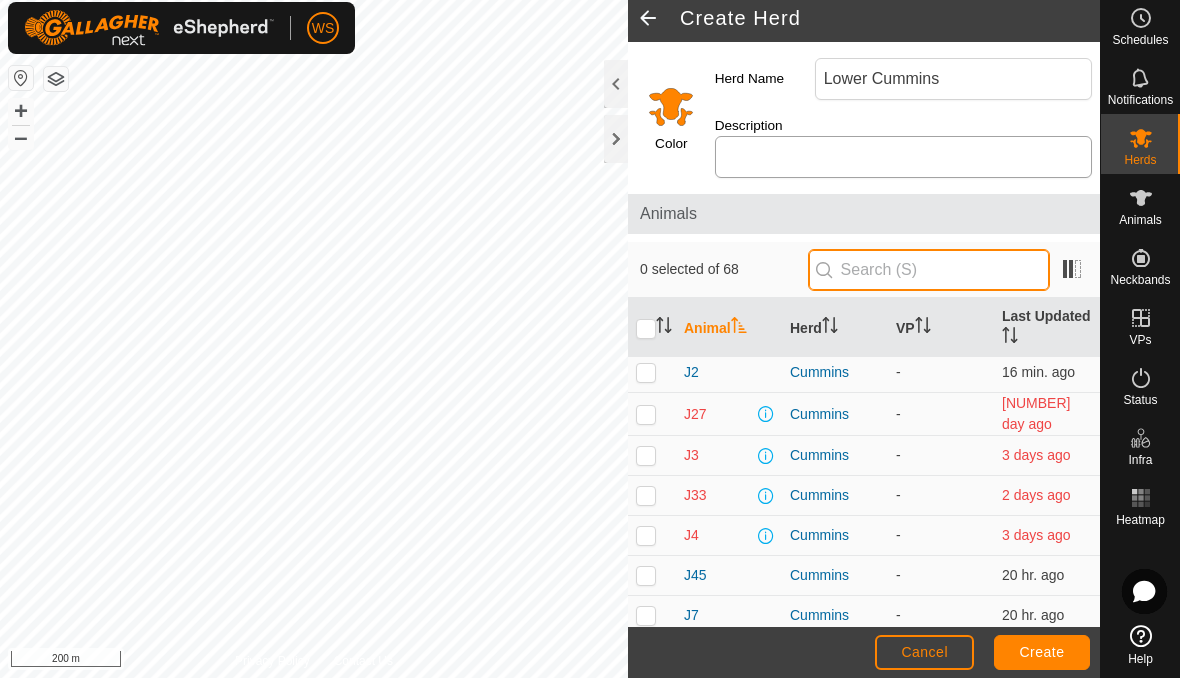 scroll, scrollTop: 936, scrollLeft: 0, axis: vertical 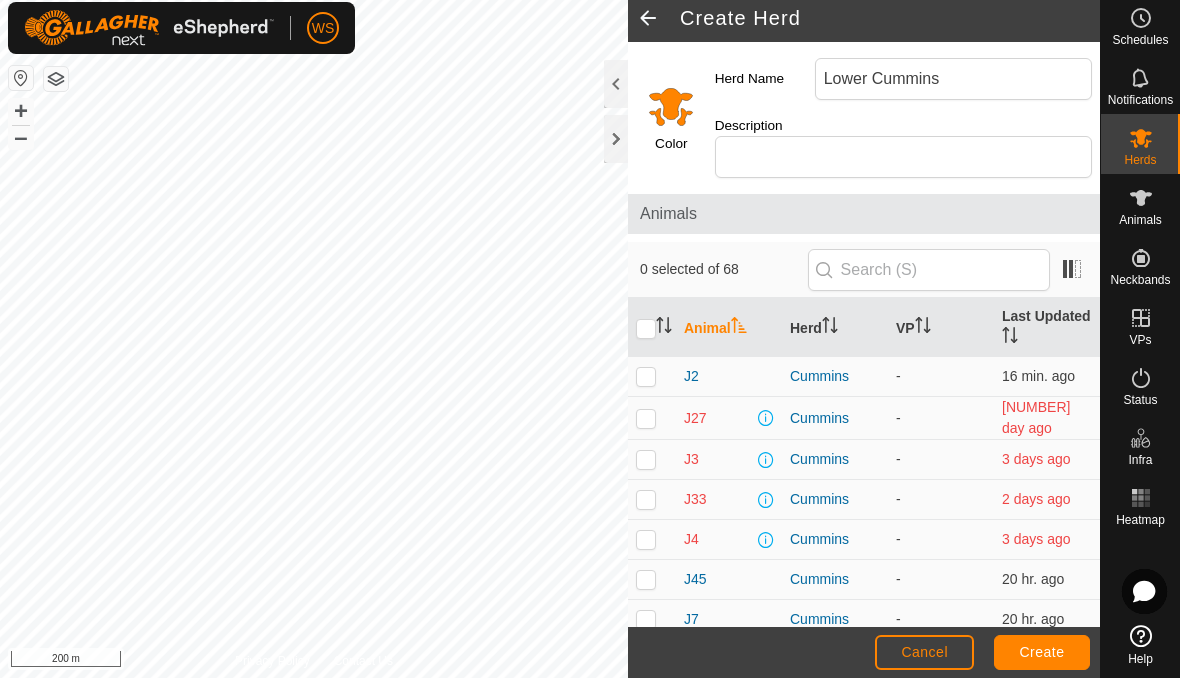 click on "Create" at bounding box center [1042, 658] 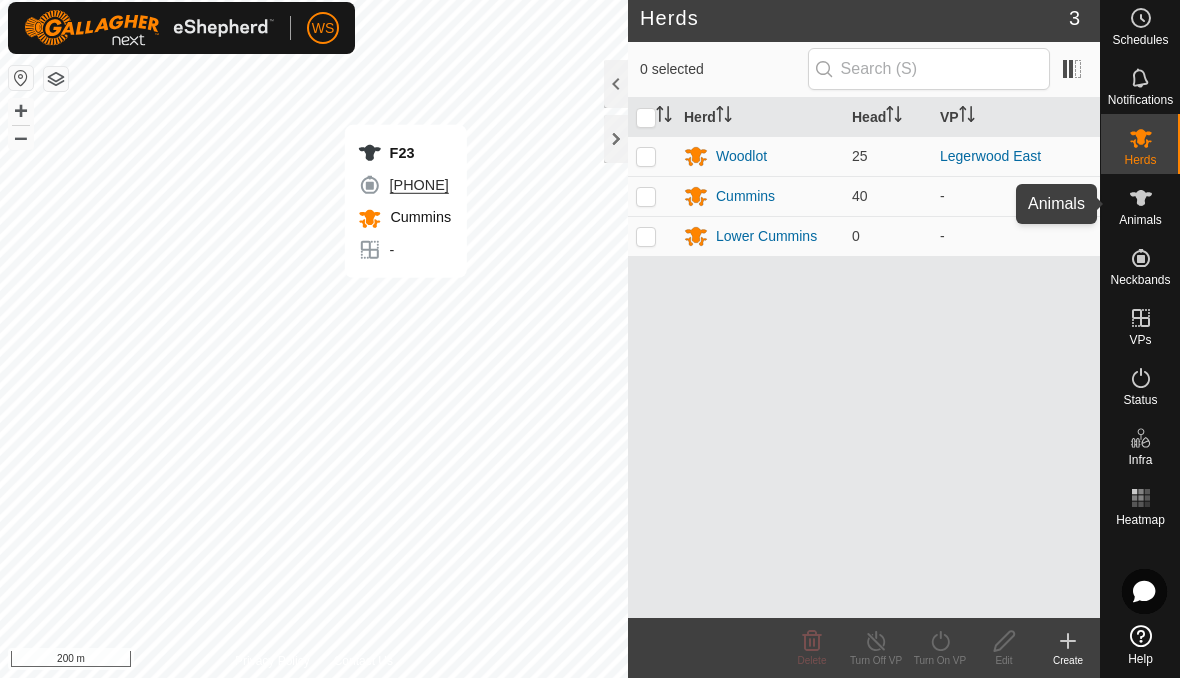 click at bounding box center [1141, 204] 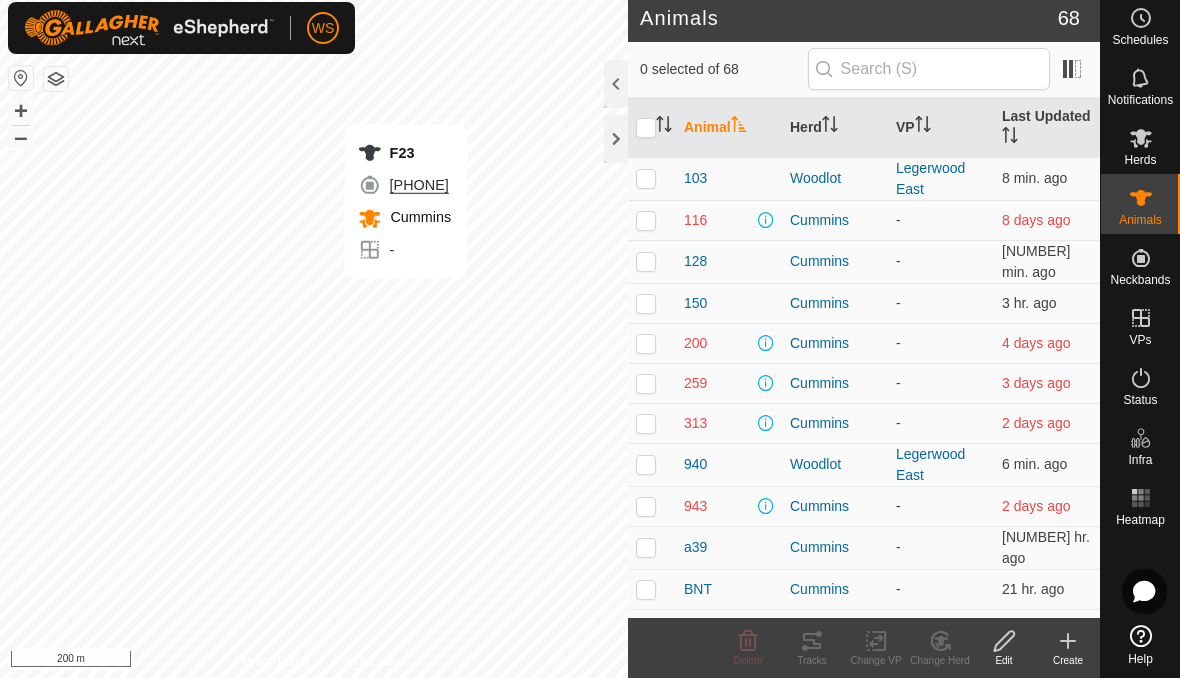 click 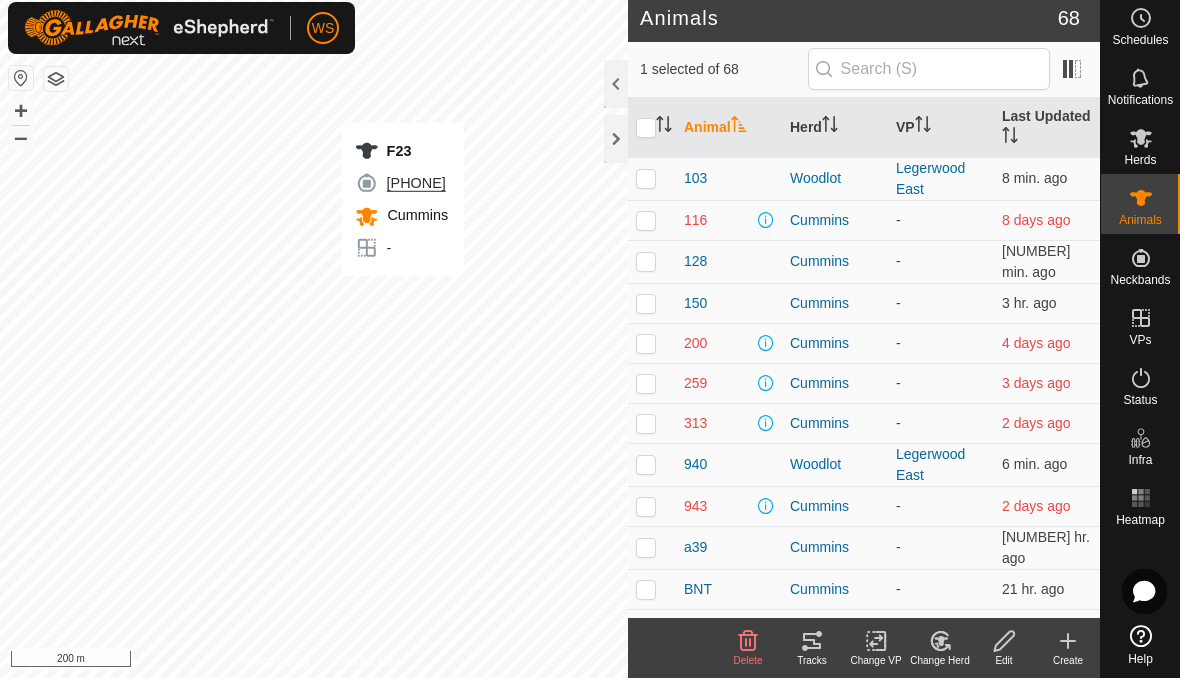 click 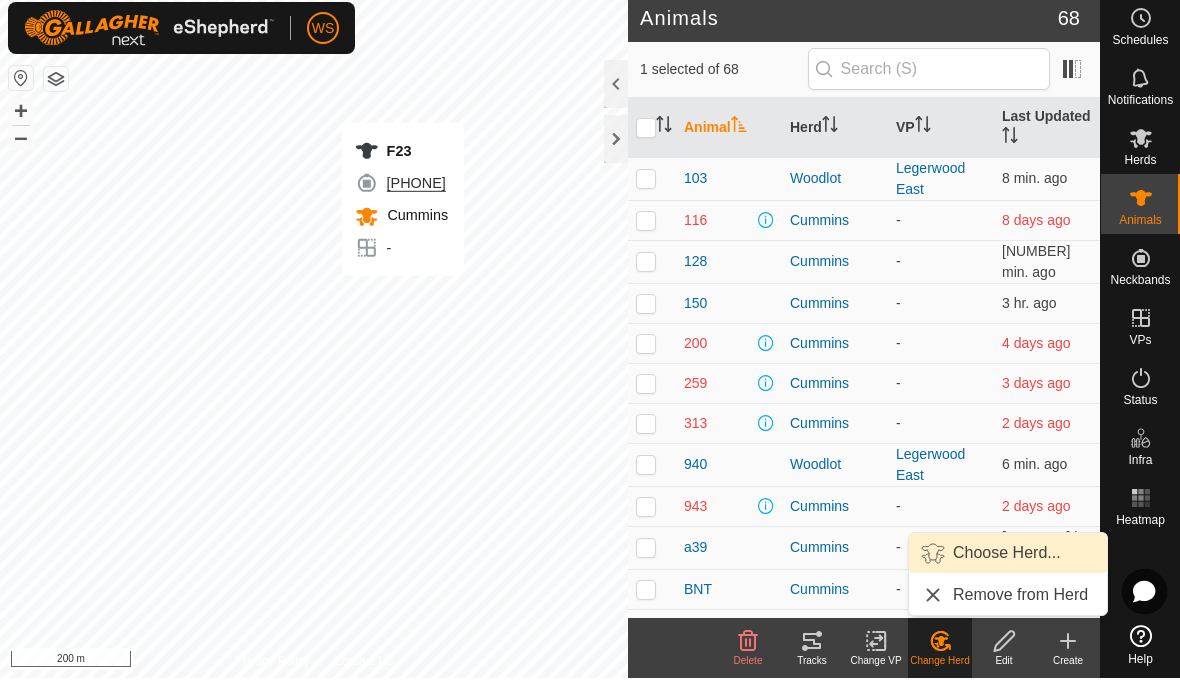 click on "Choose Herd..." at bounding box center [1007, 559] 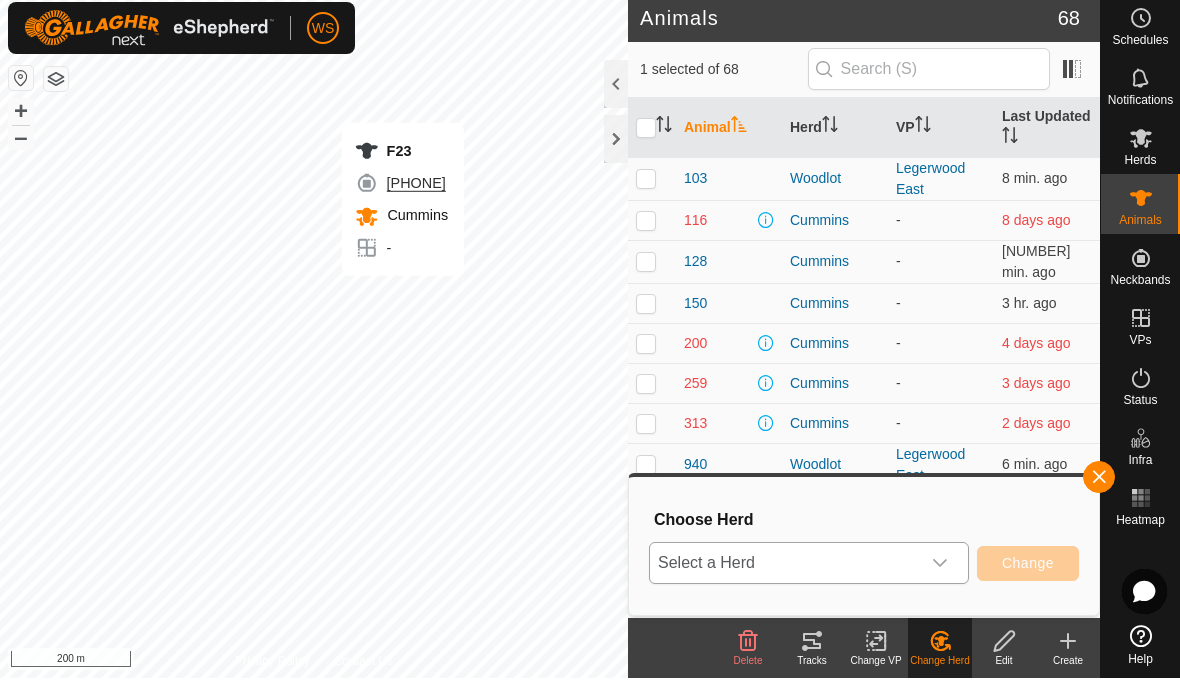 click 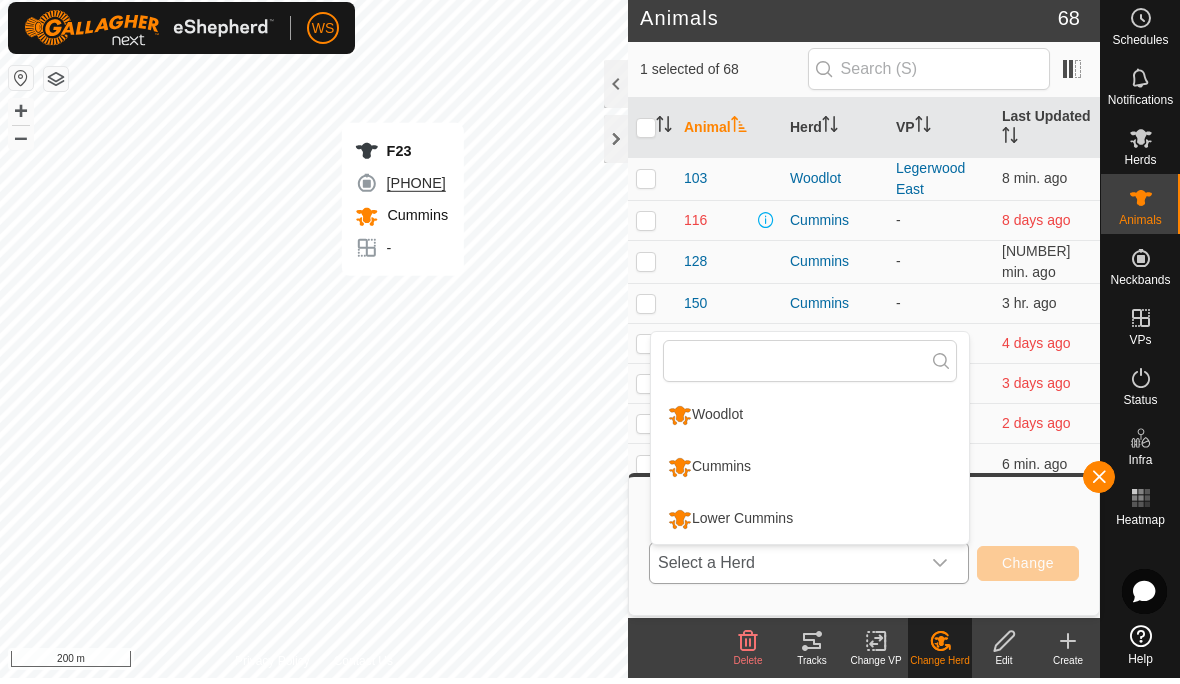click on "Lower Cummins" at bounding box center (730, 525) 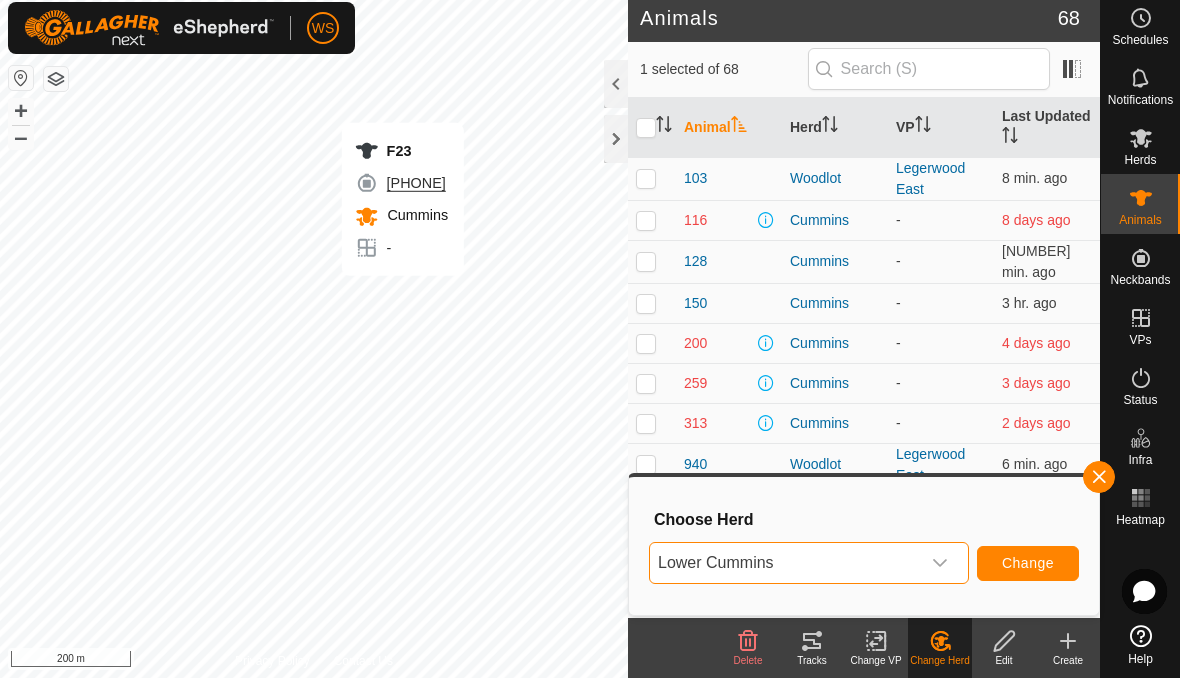 click on "Change" at bounding box center (1028, 569) 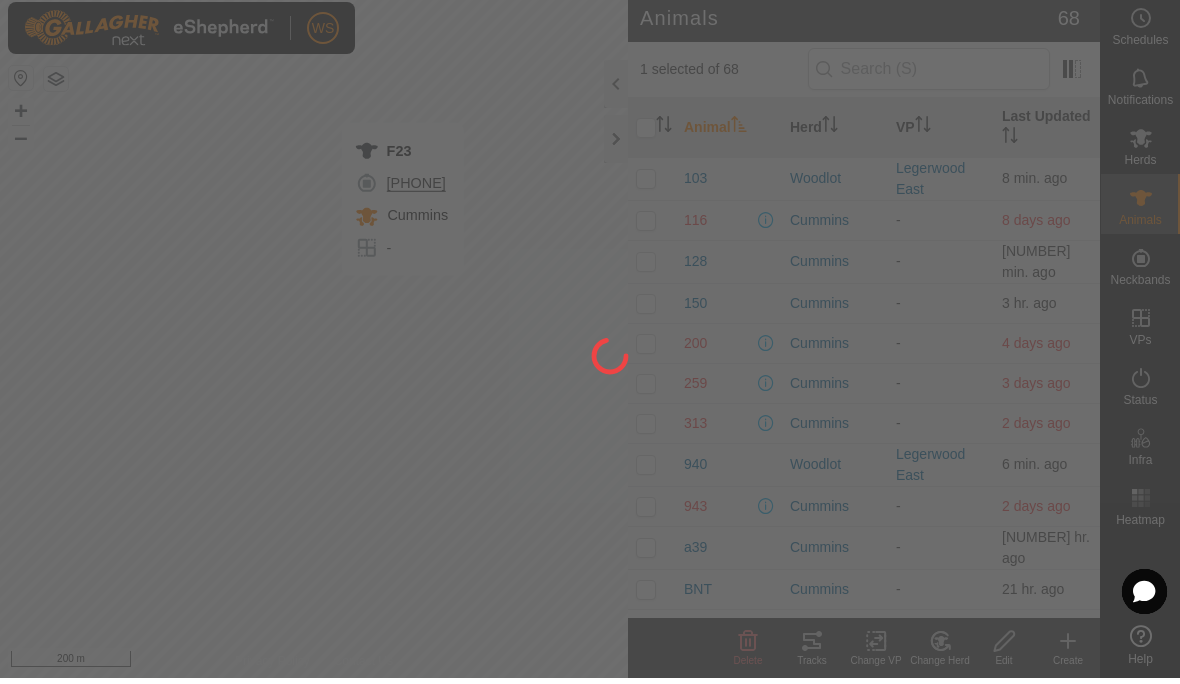 checkbox on "false" 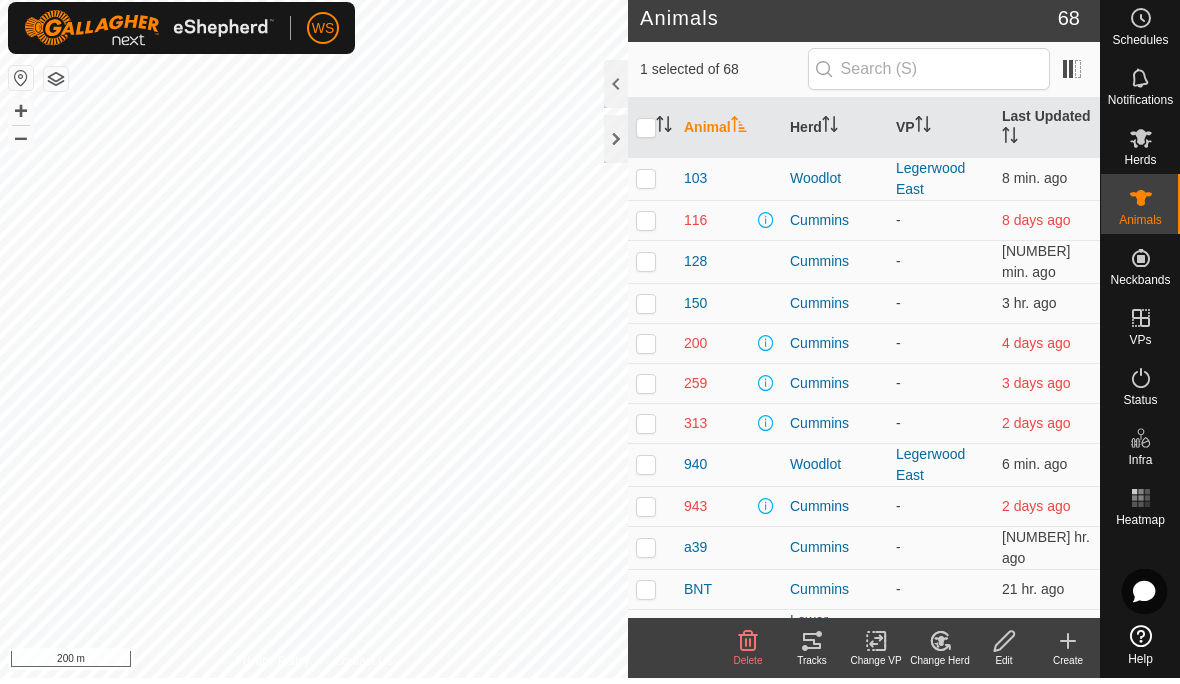 click 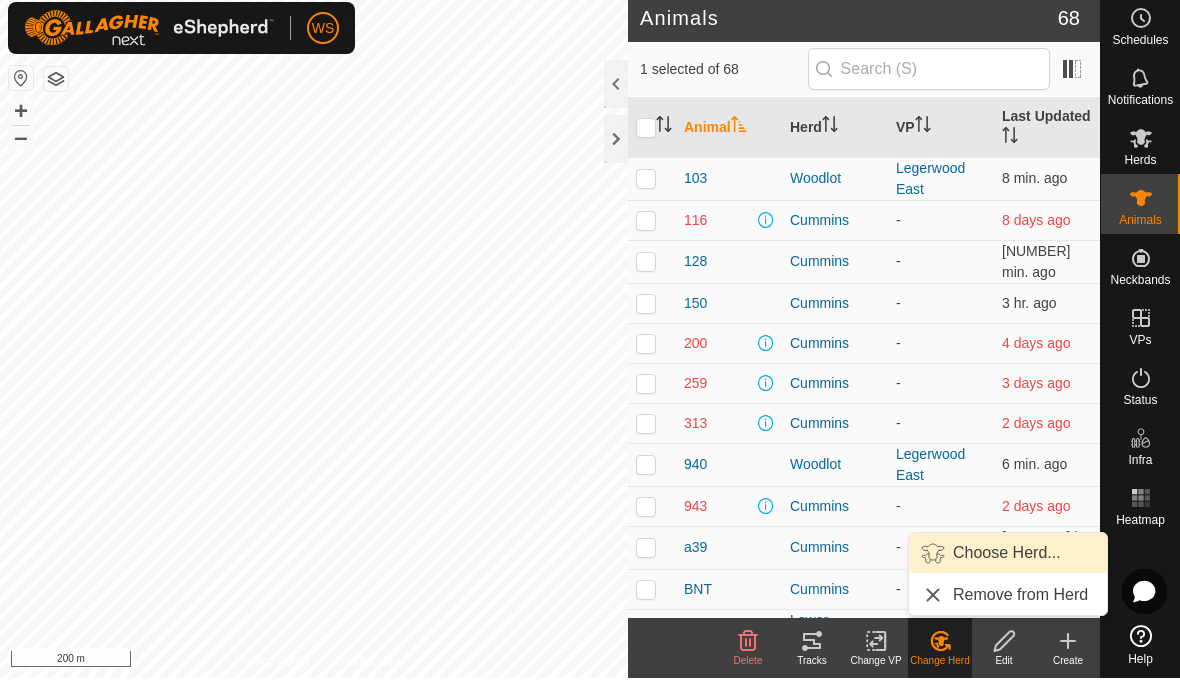 click on "Choose Herd..." at bounding box center (1007, 559) 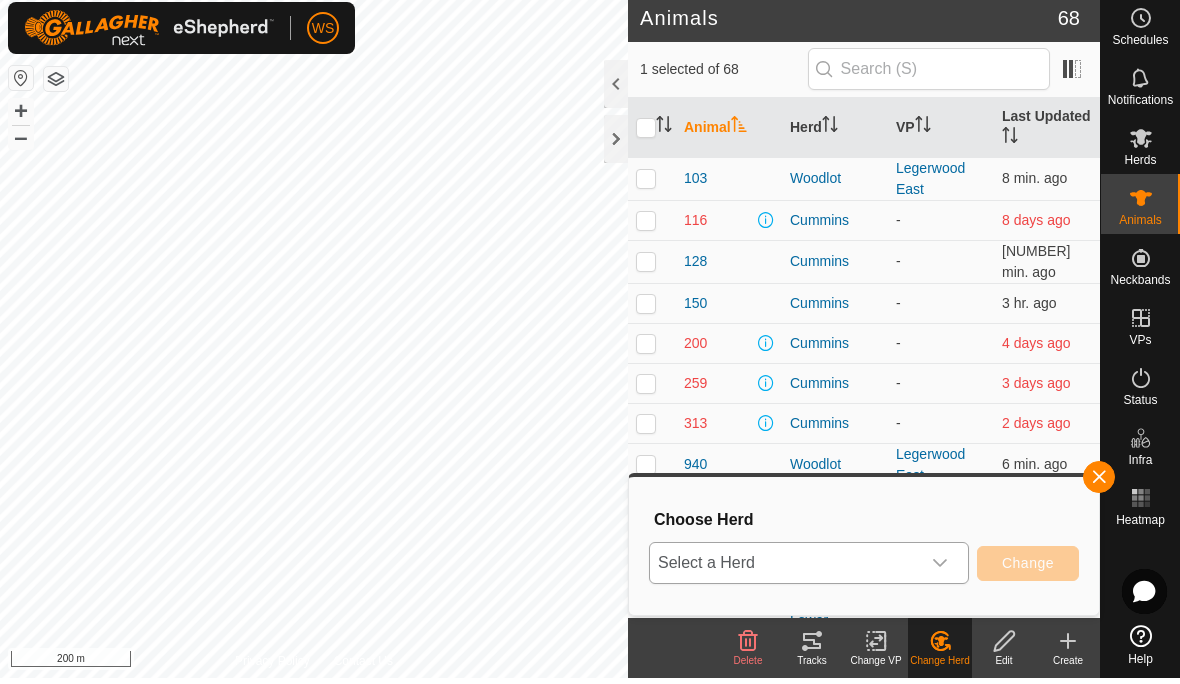 click 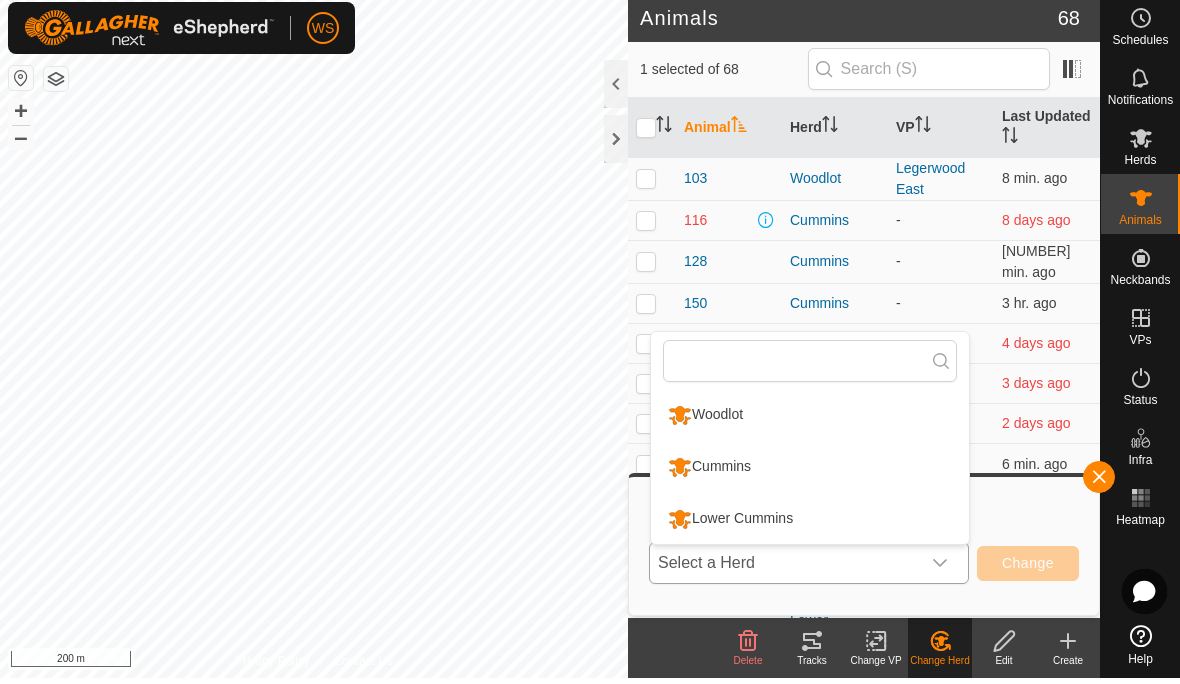 click on "Lower Cummins" at bounding box center (810, 525) 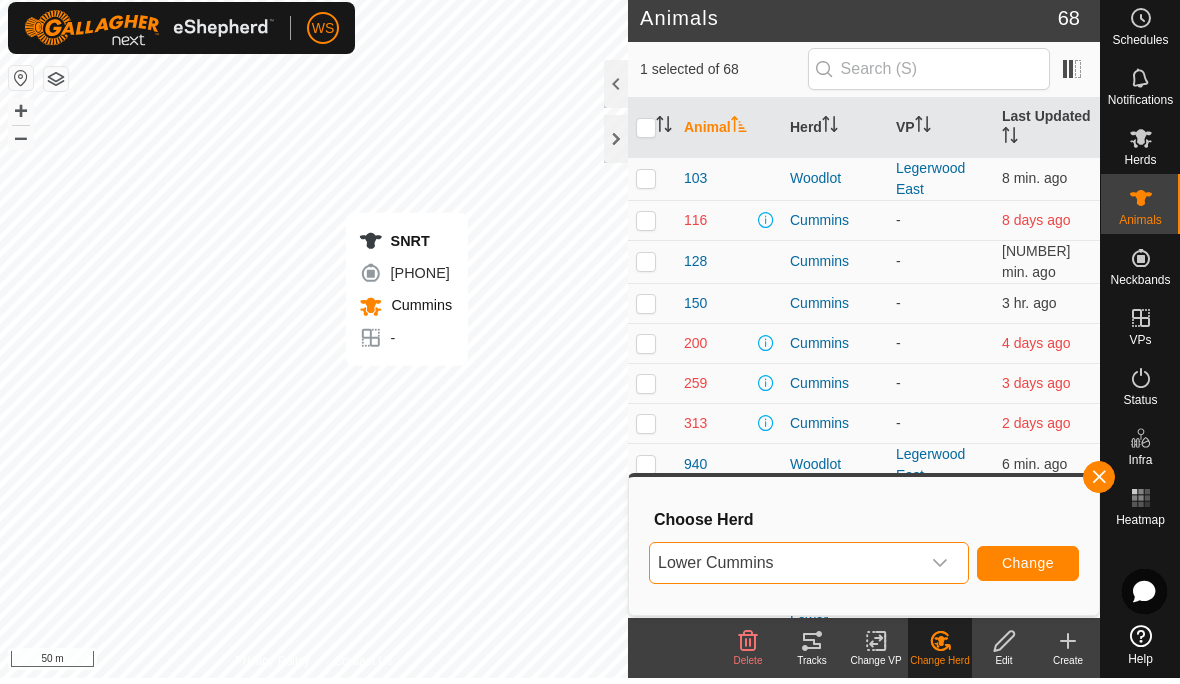 checkbox on "false" 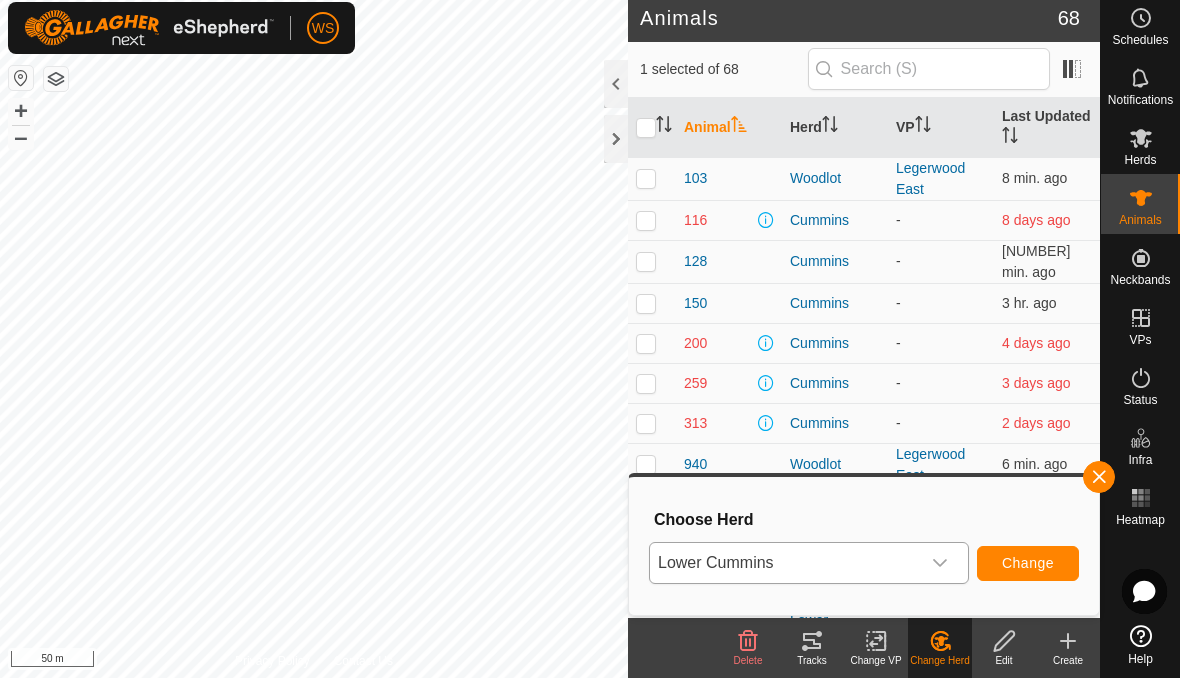 click at bounding box center [940, 569] 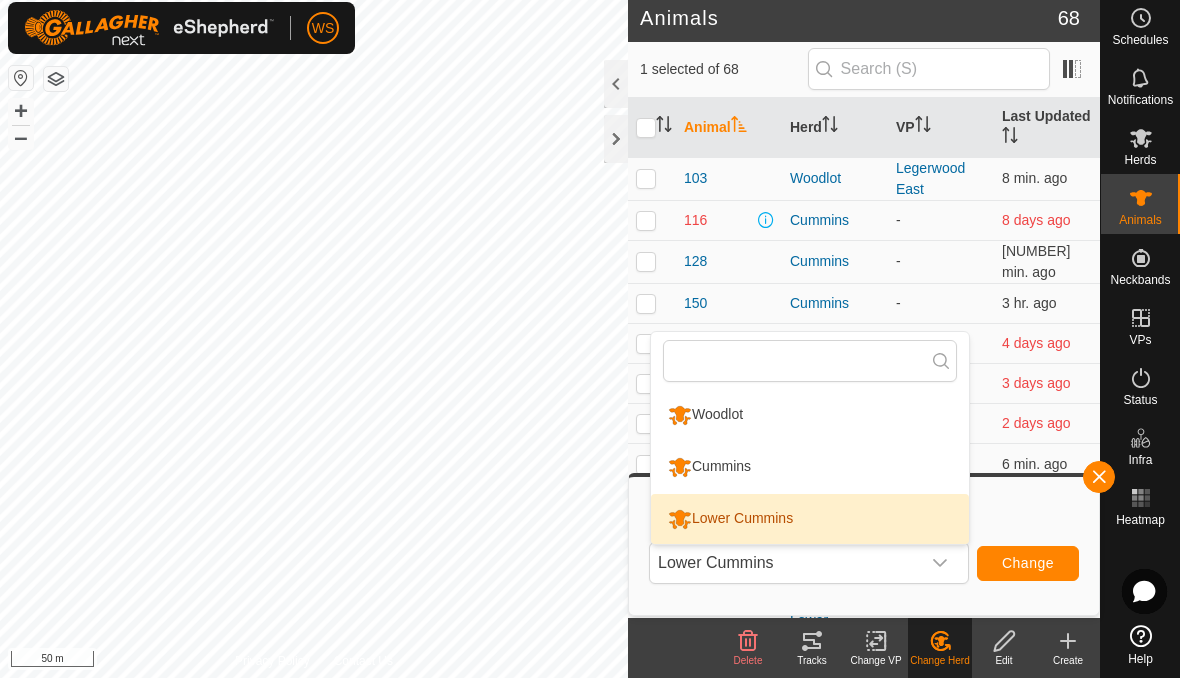 click on "Lower Cummins" at bounding box center (810, 525) 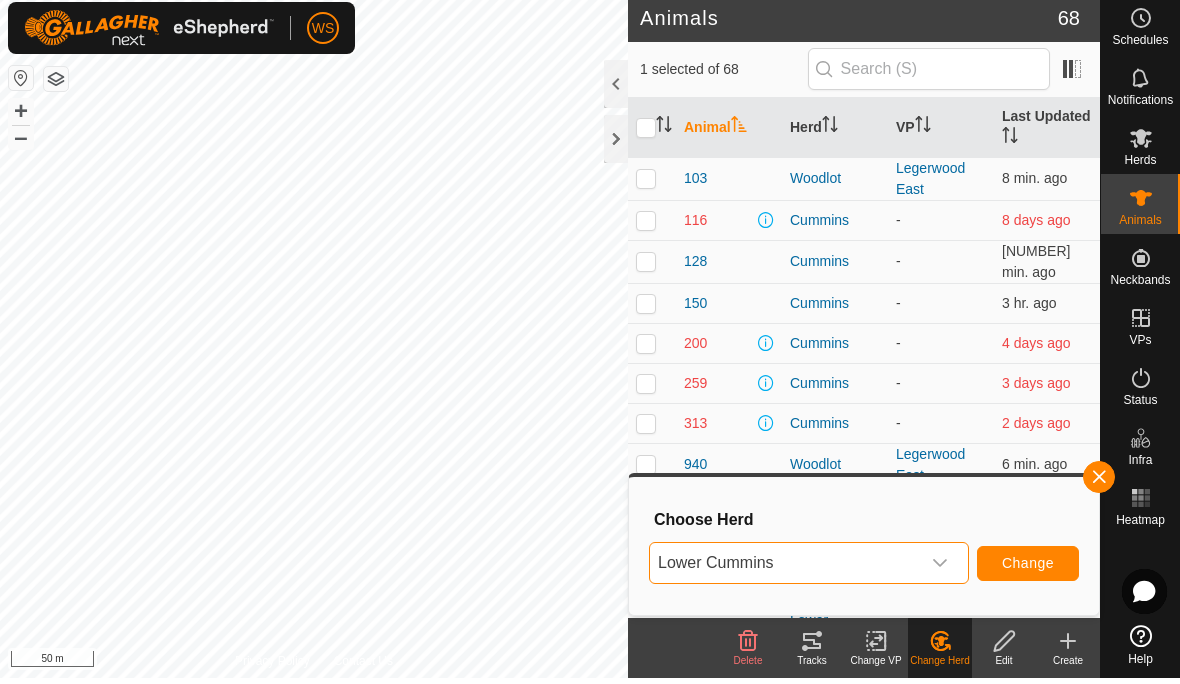 click on "Change" at bounding box center (1028, 569) 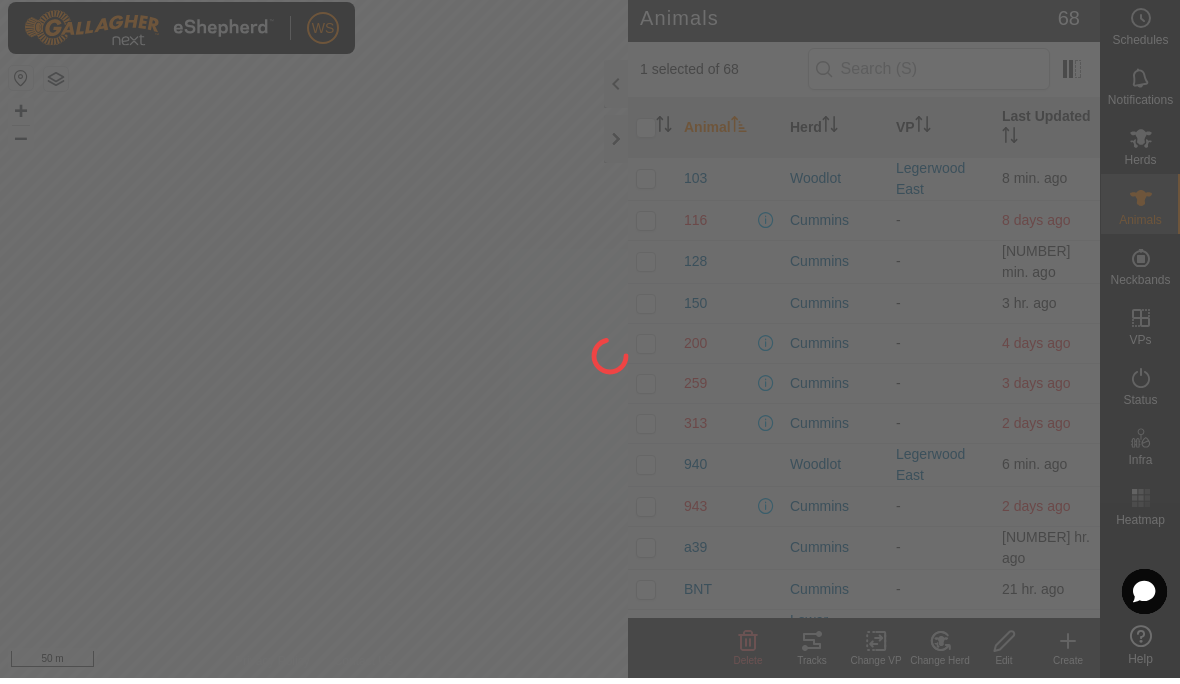 checkbox on "false" 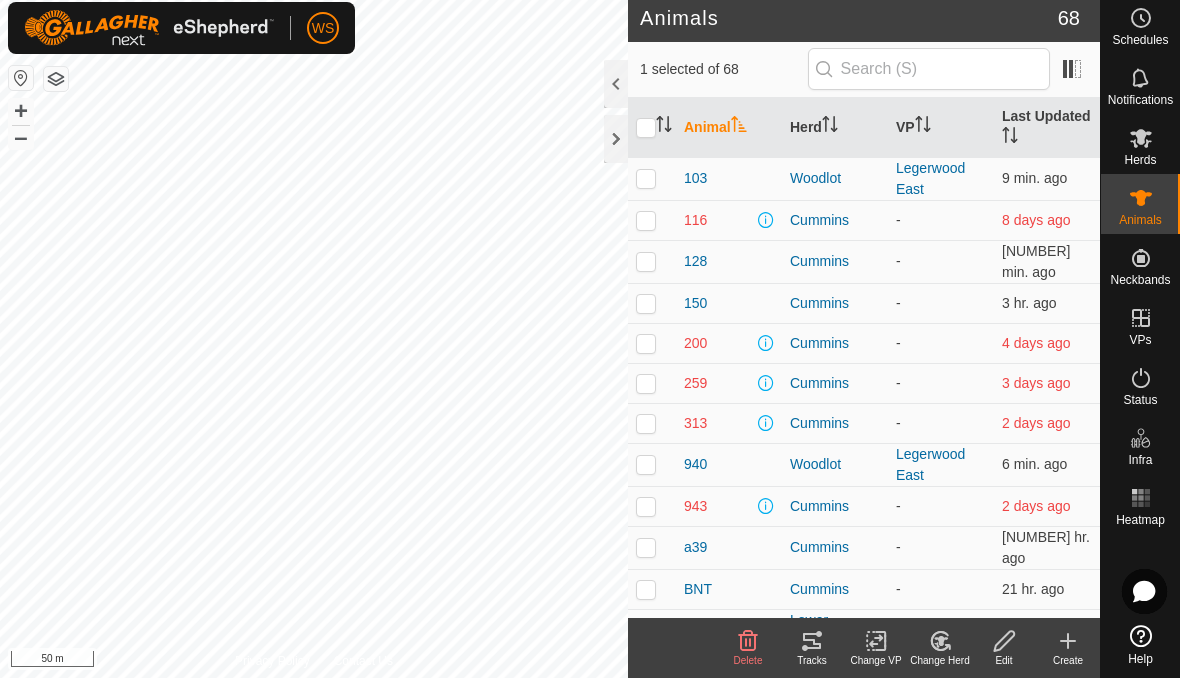 click 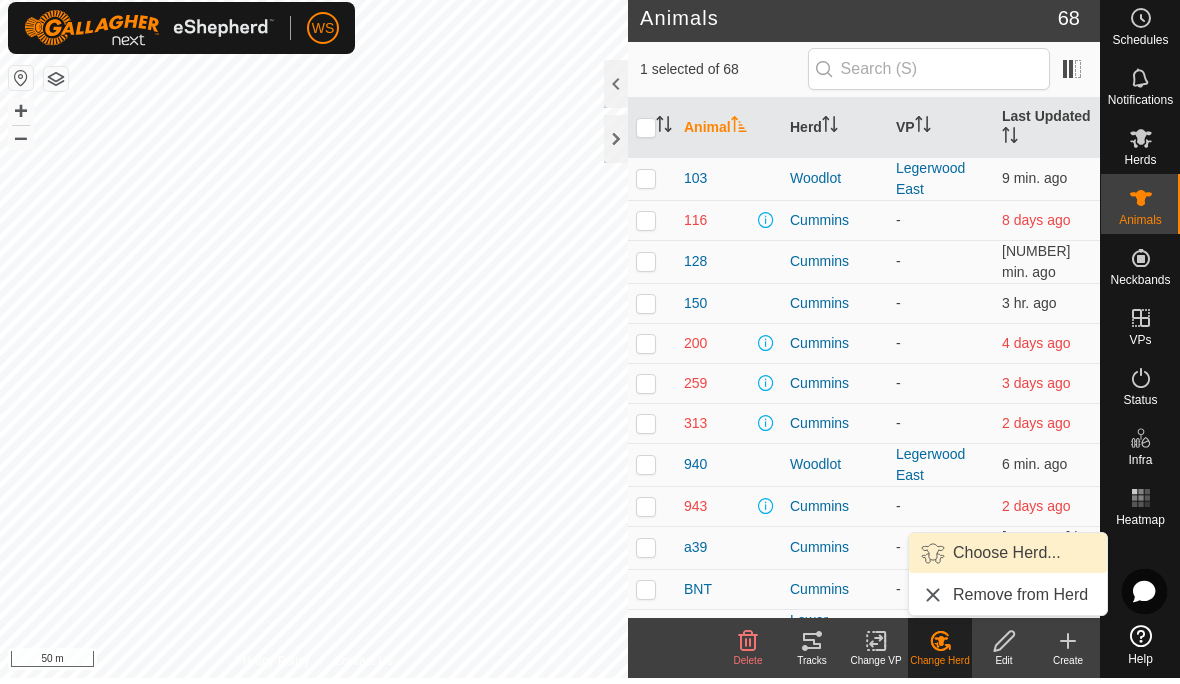 click on "Choose Herd..." at bounding box center [1007, 559] 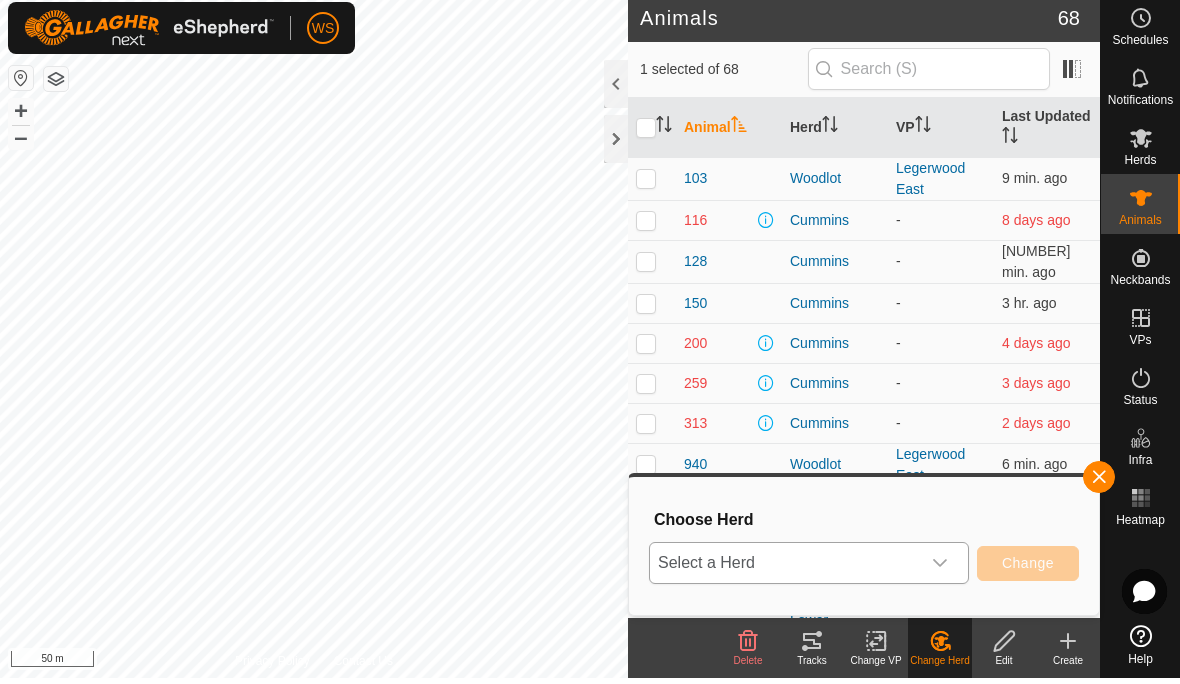 click 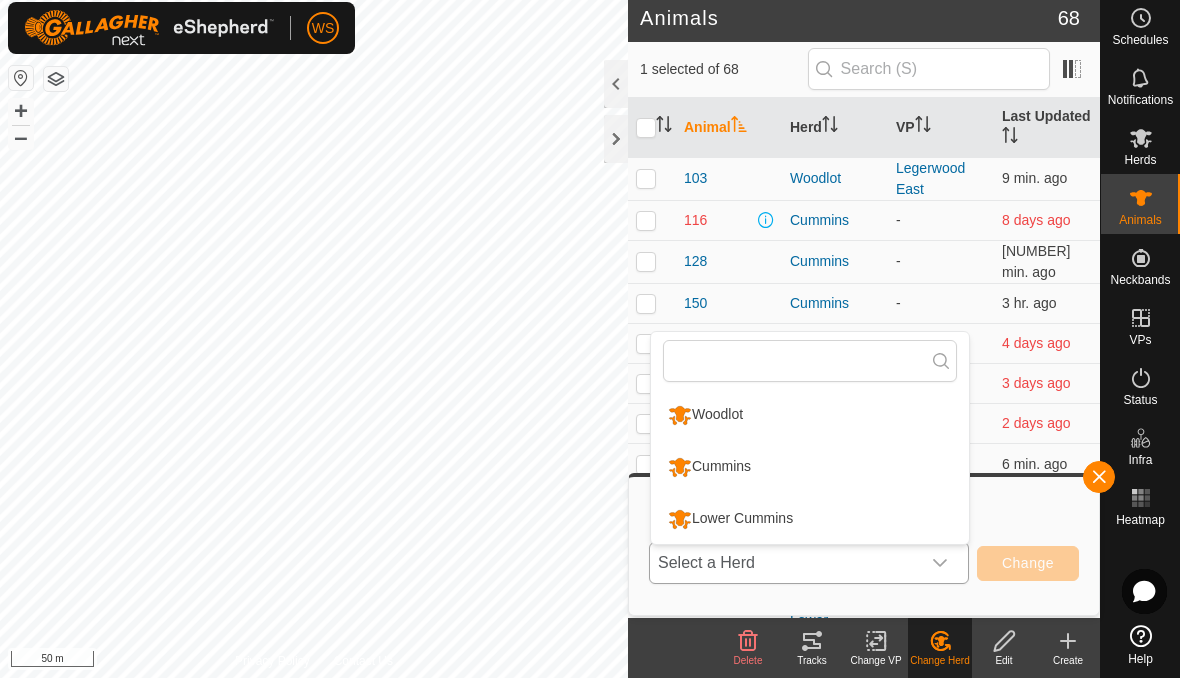 click on "Lower Cummins" at bounding box center (730, 525) 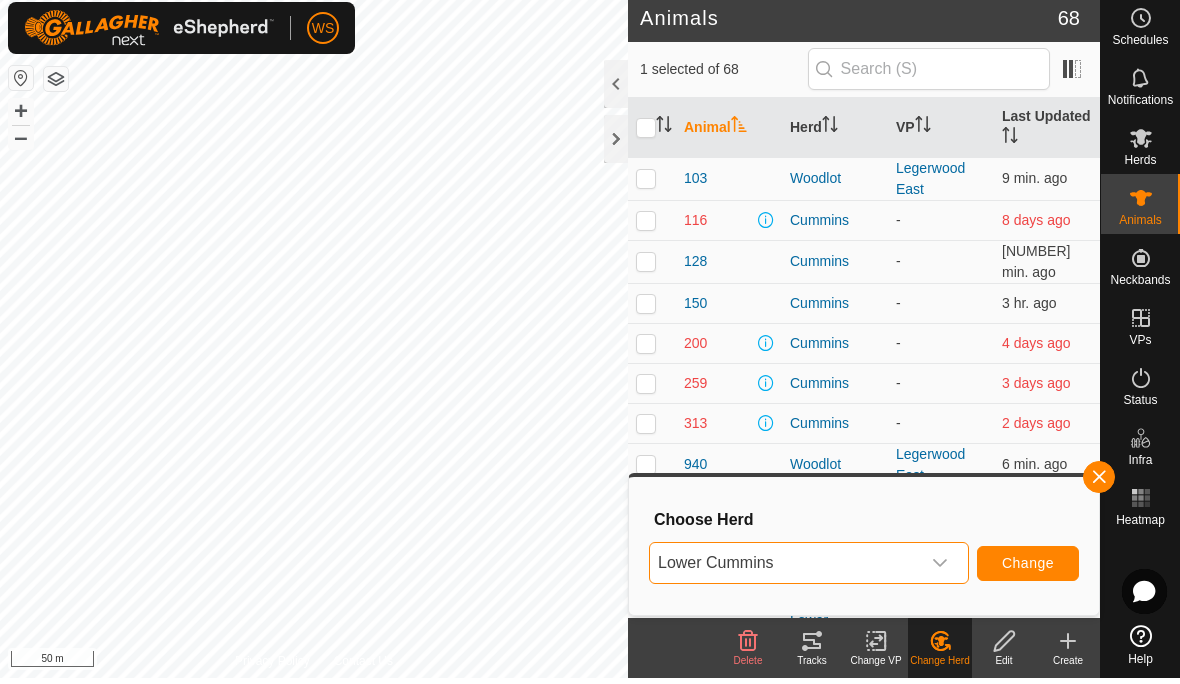 click on "Change" at bounding box center [1028, 569] 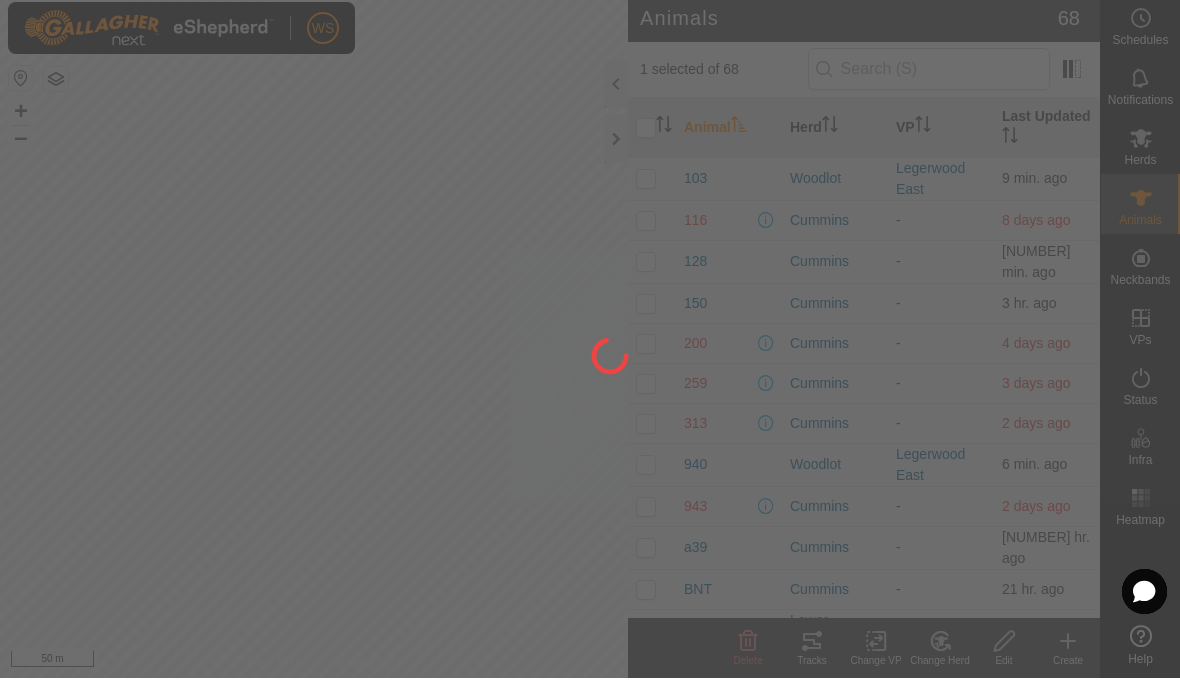 checkbox on "false" 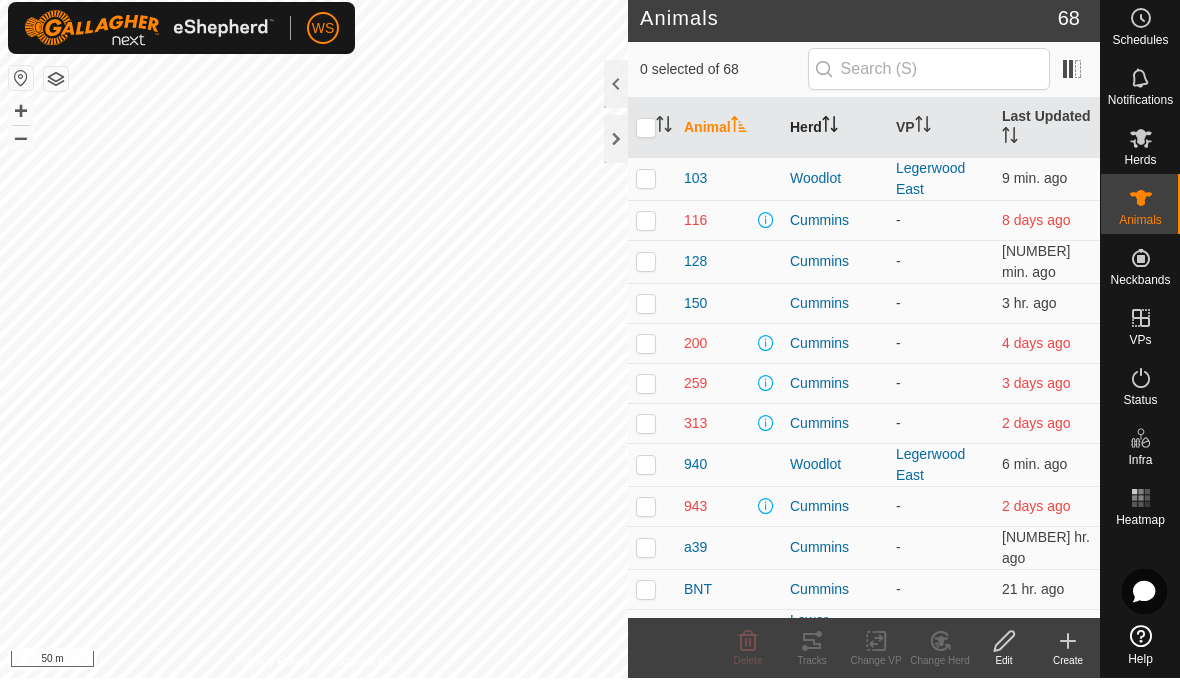 click on "Herd" at bounding box center [835, 134] 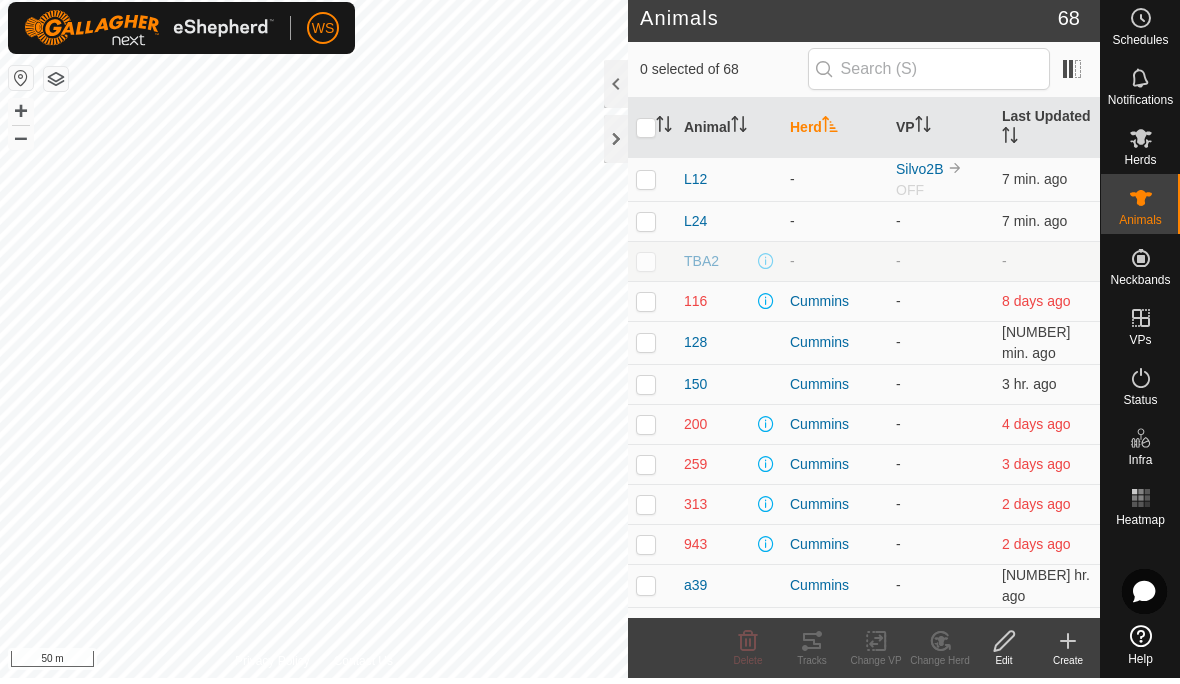 click on "Herd" at bounding box center (835, 134) 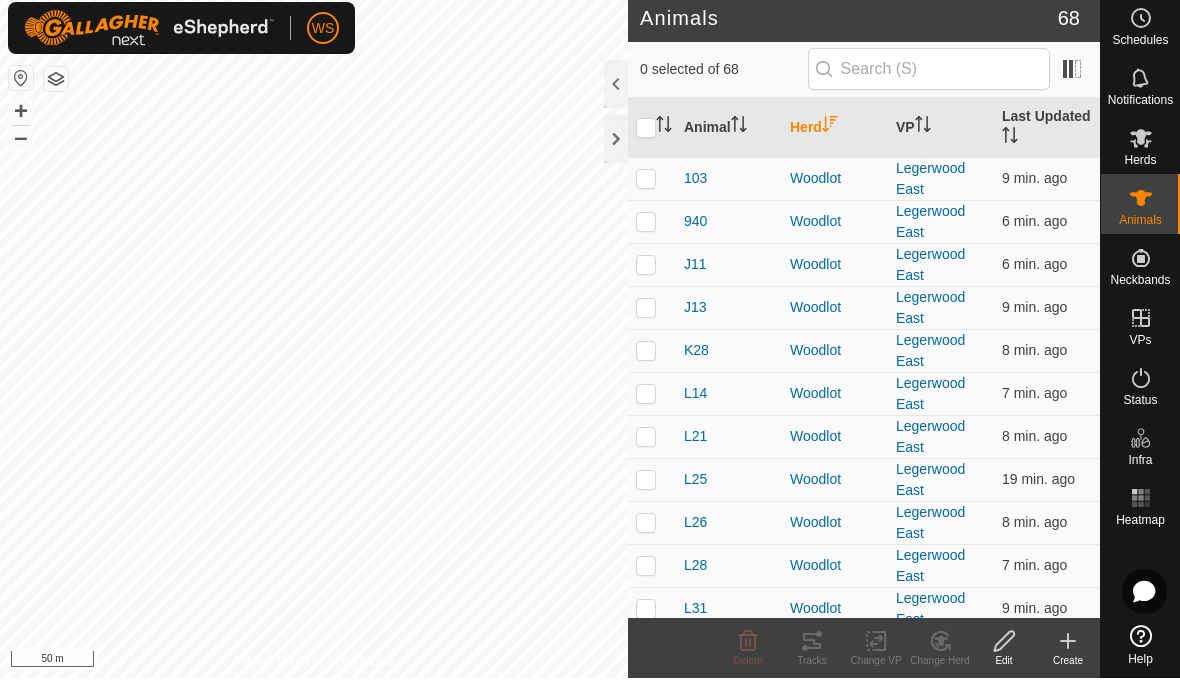 click on "Herd" at bounding box center (835, 134) 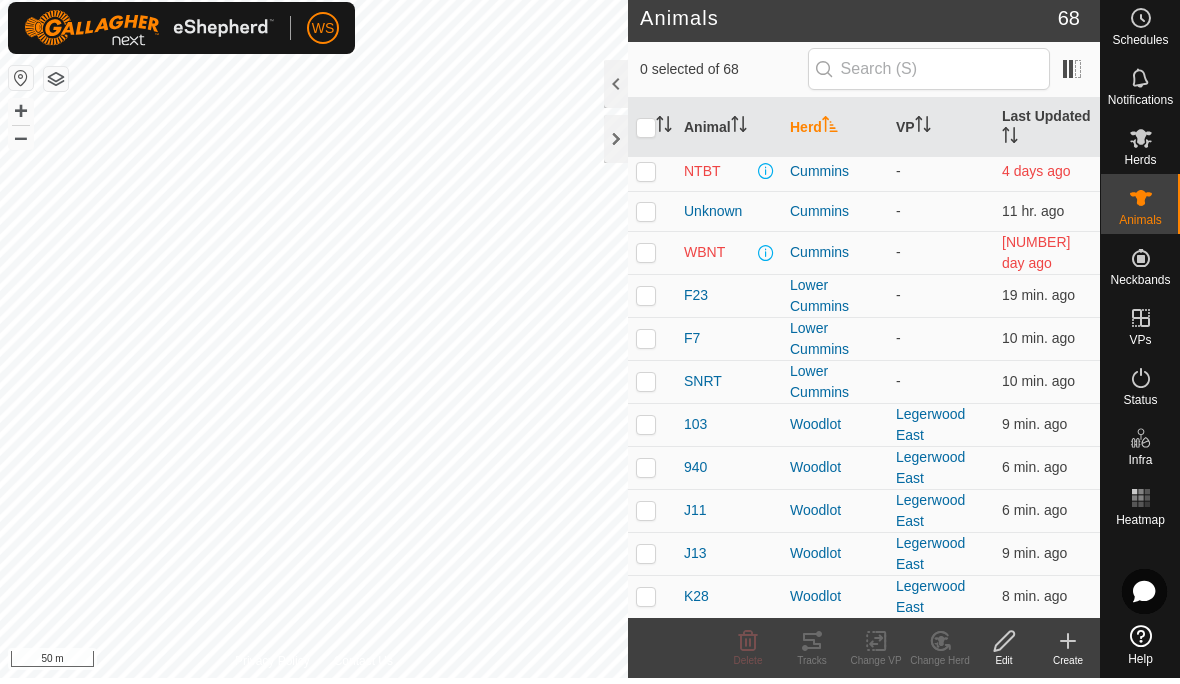 scroll, scrollTop: 1500, scrollLeft: 0, axis: vertical 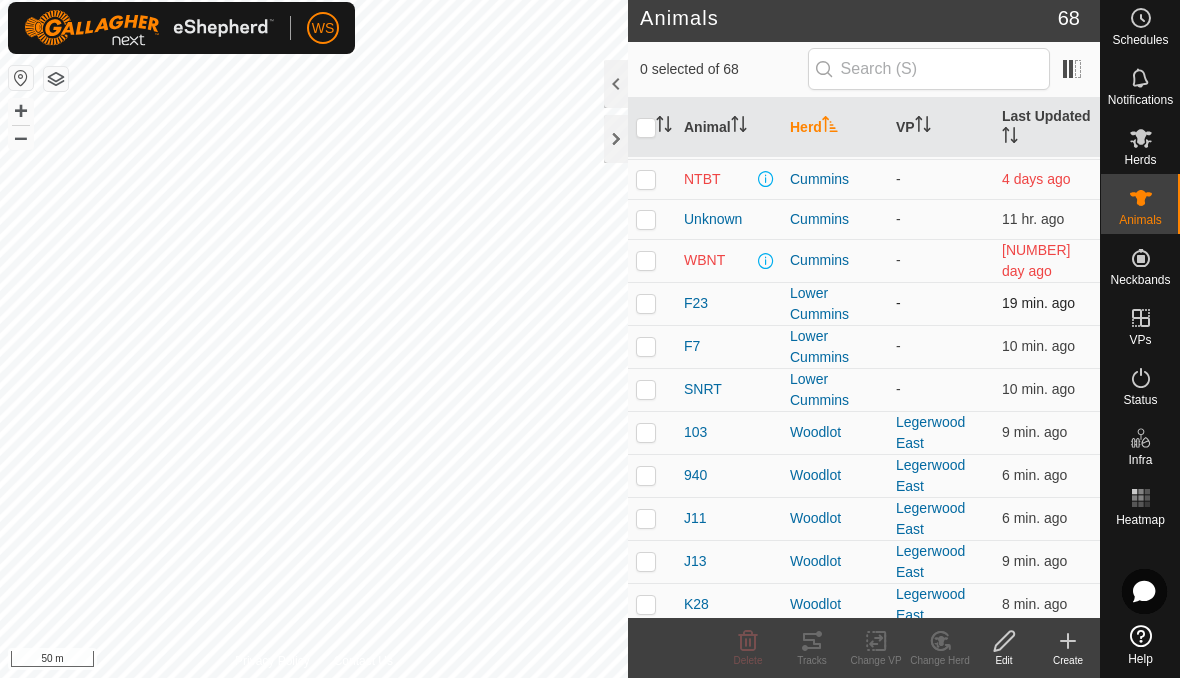 click at bounding box center (646, 309) 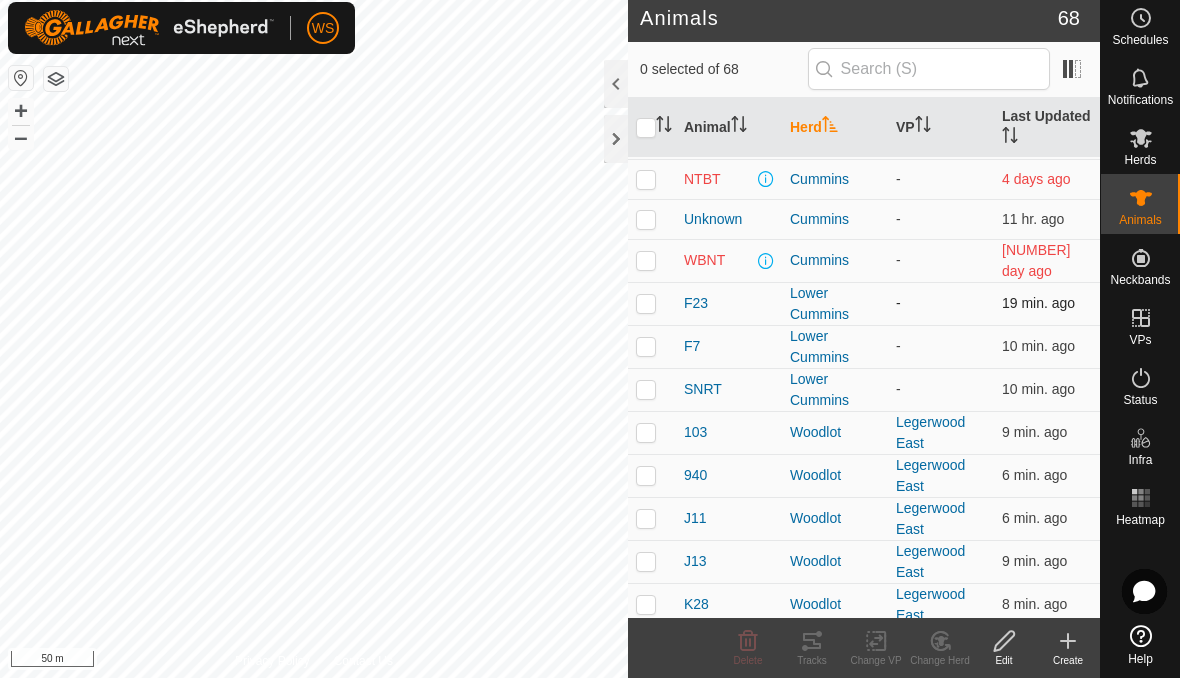 checkbox on "true" 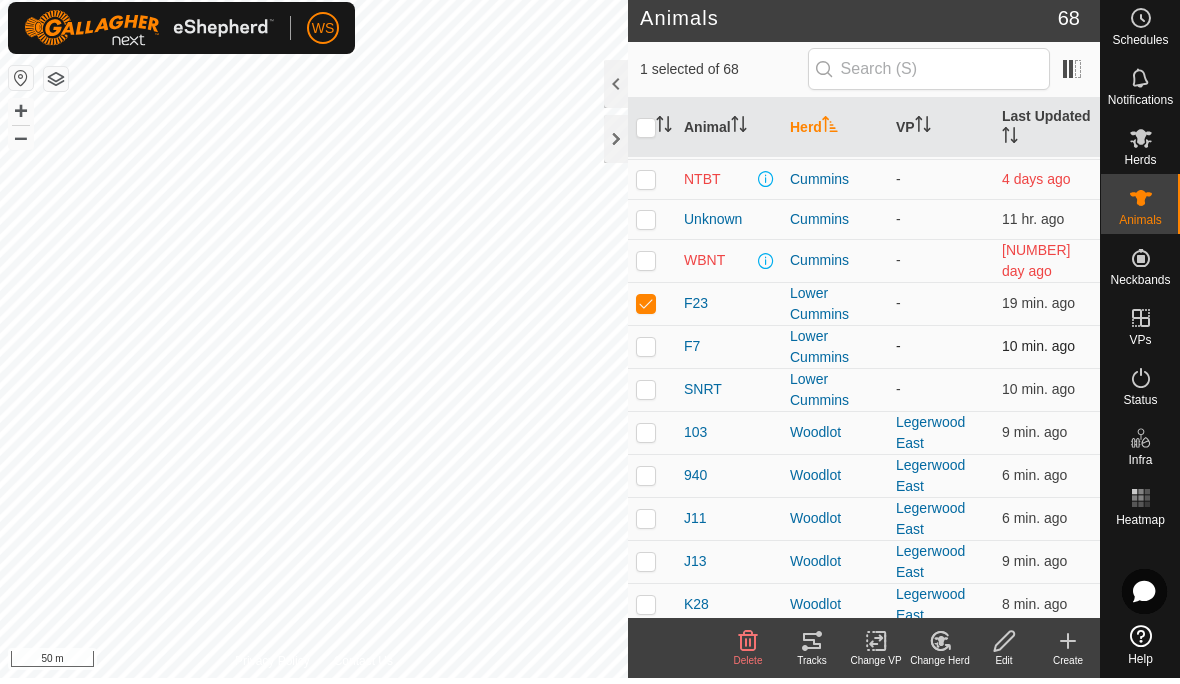 click at bounding box center (646, 352) 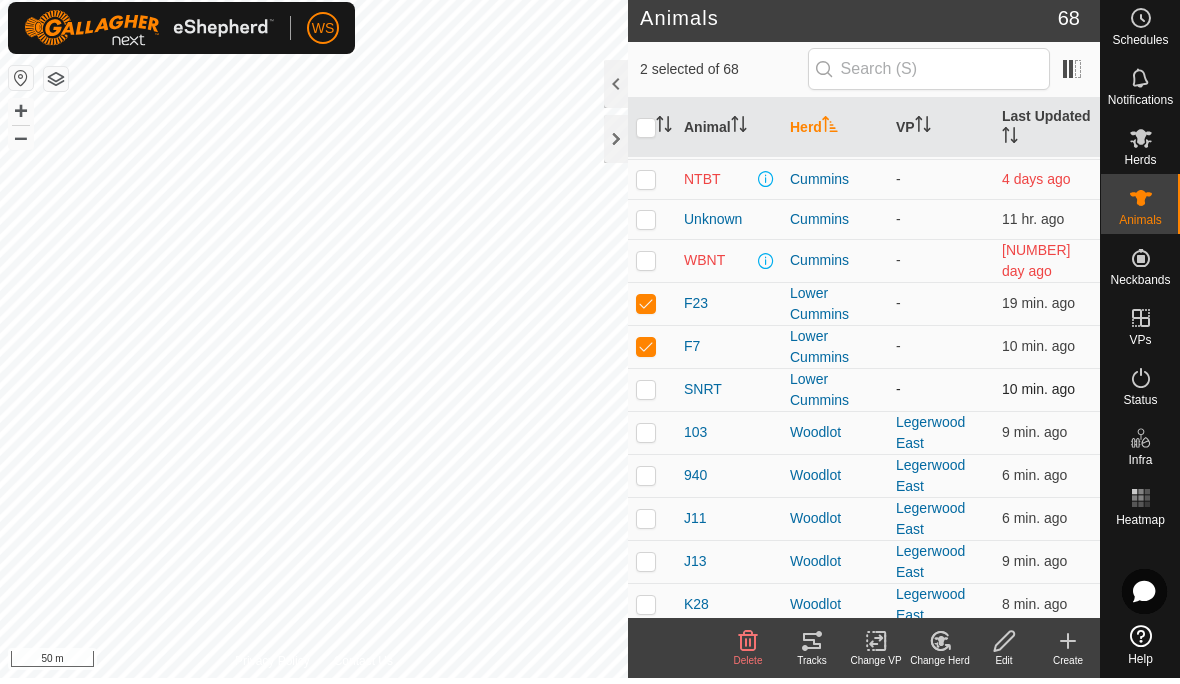 click at bounding box center [646, 395] 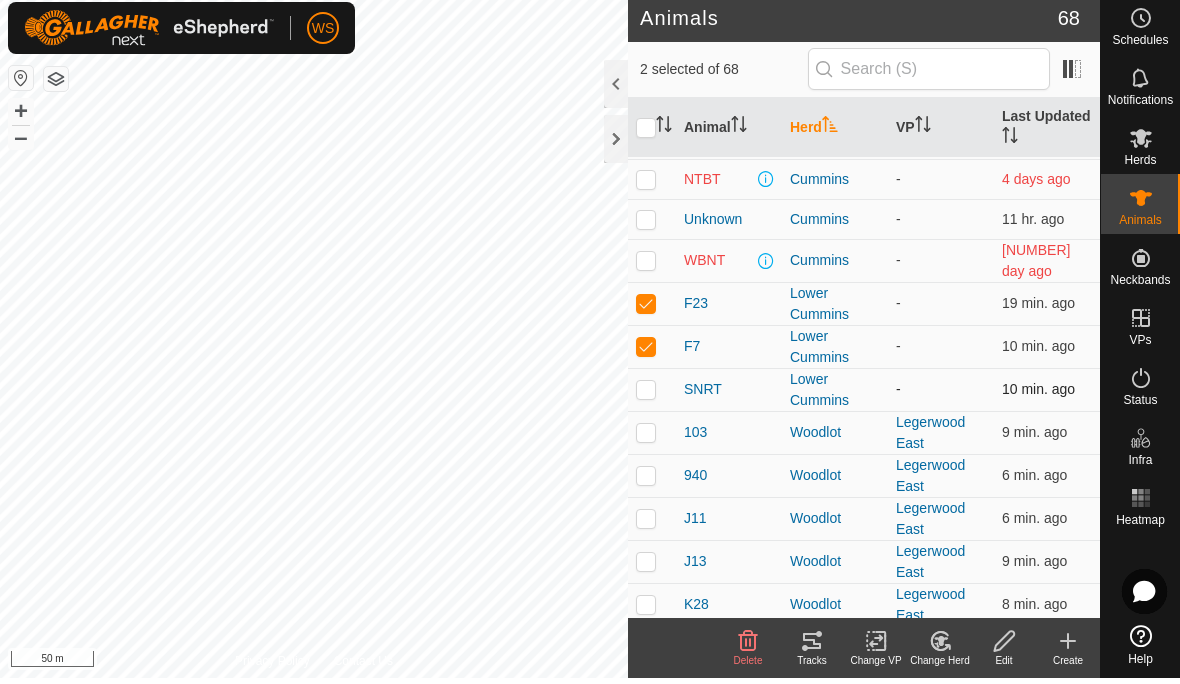 checkbox on "true" 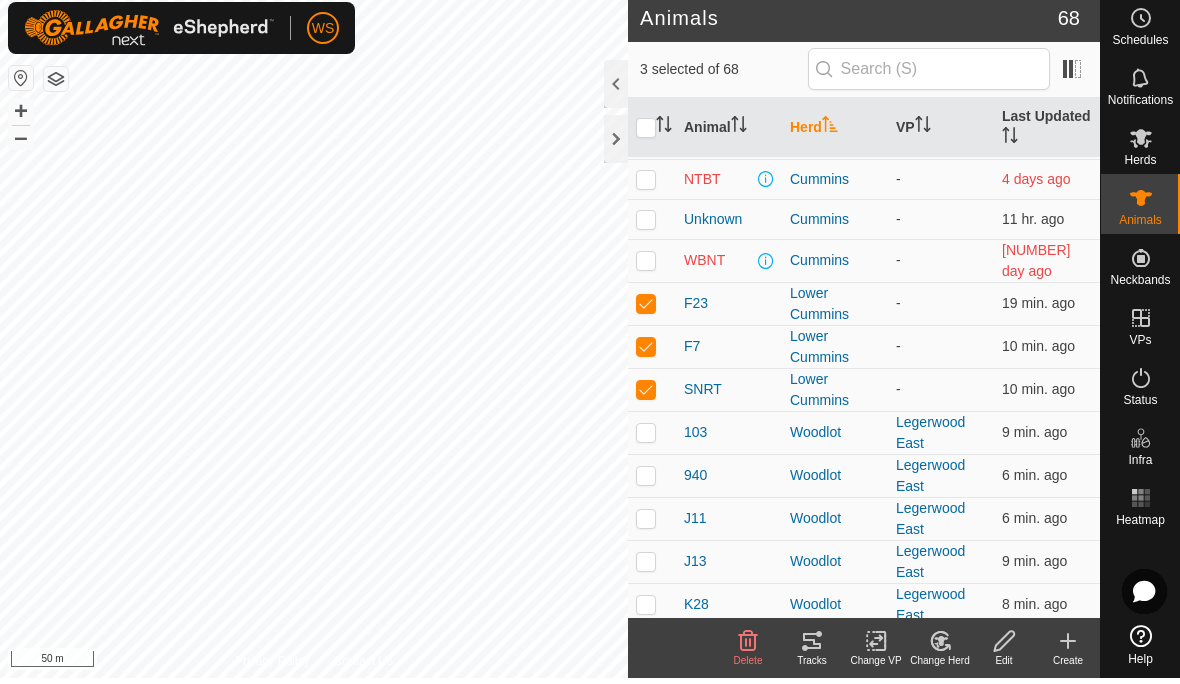 click 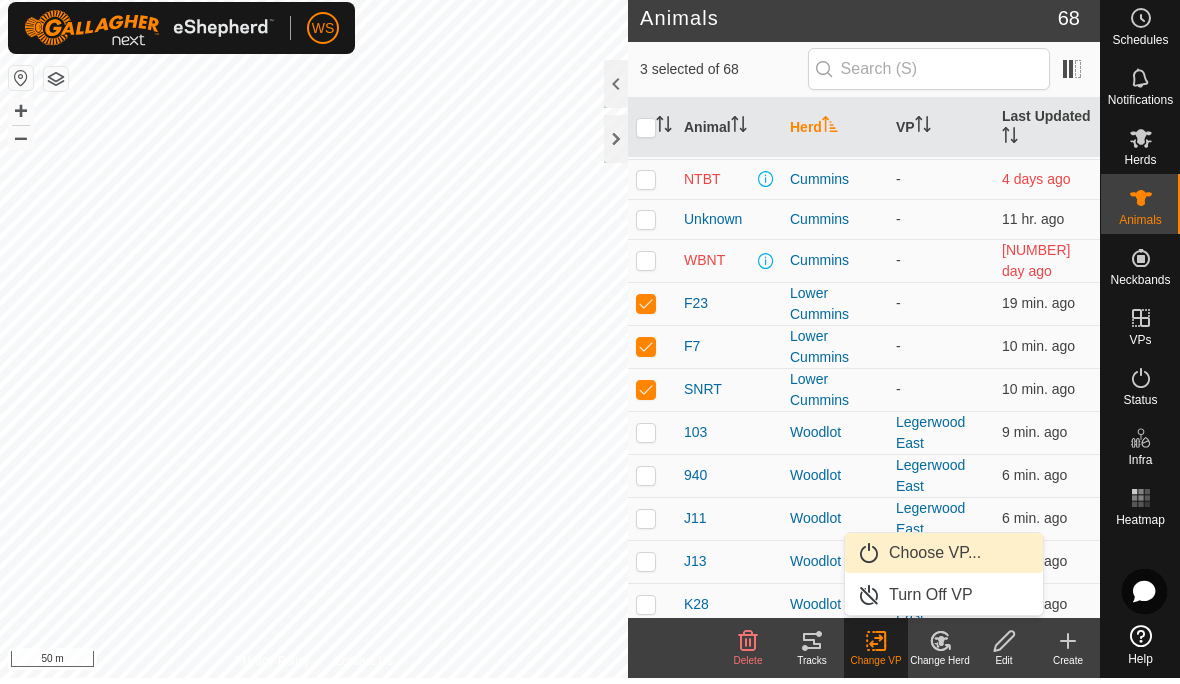 click on "Choose VP..." at bounding box center (935, 559) 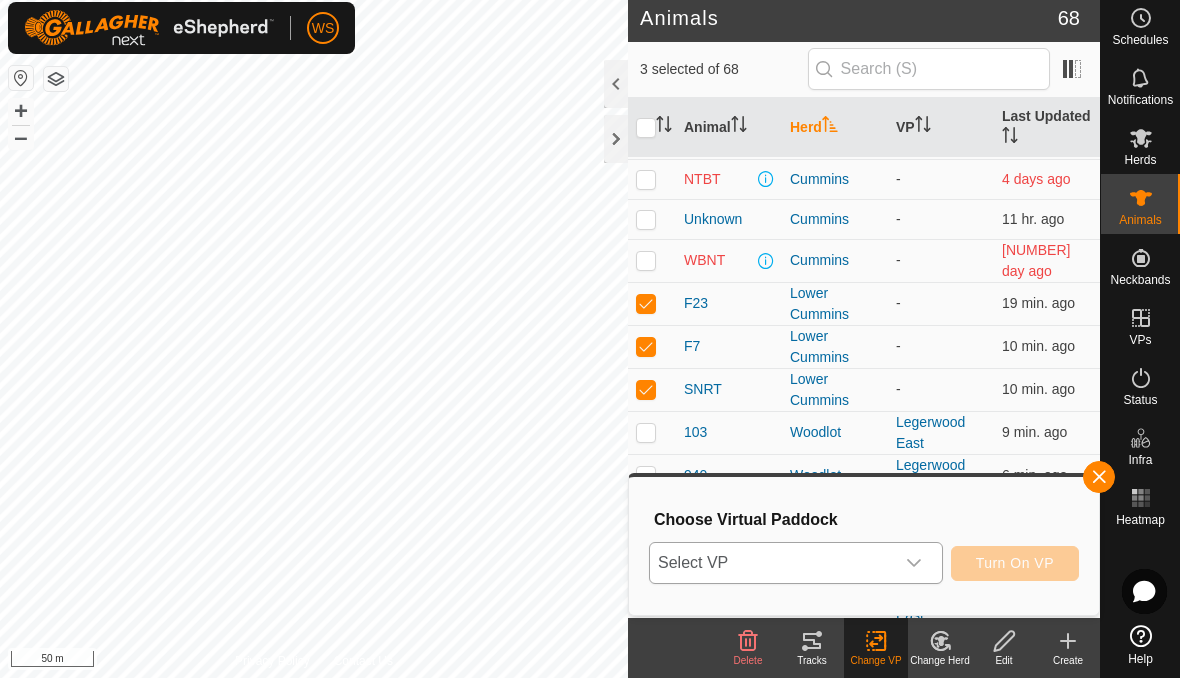 click 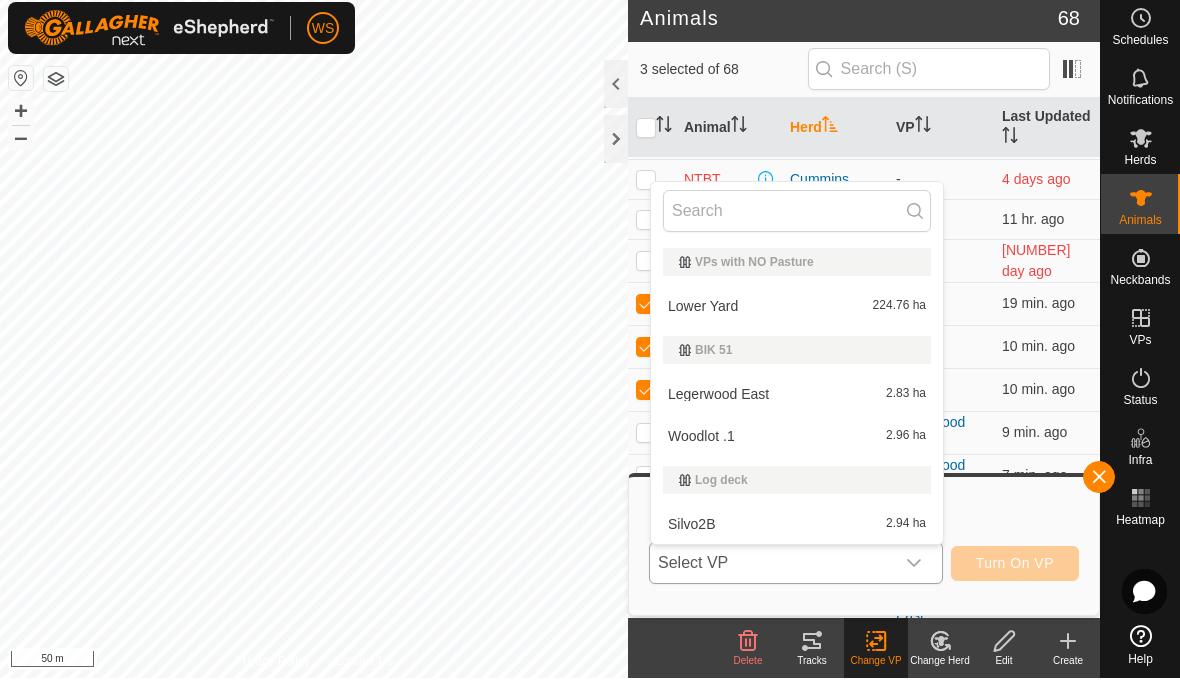 click on "224.76 ha" at bounding box center (899, 312) 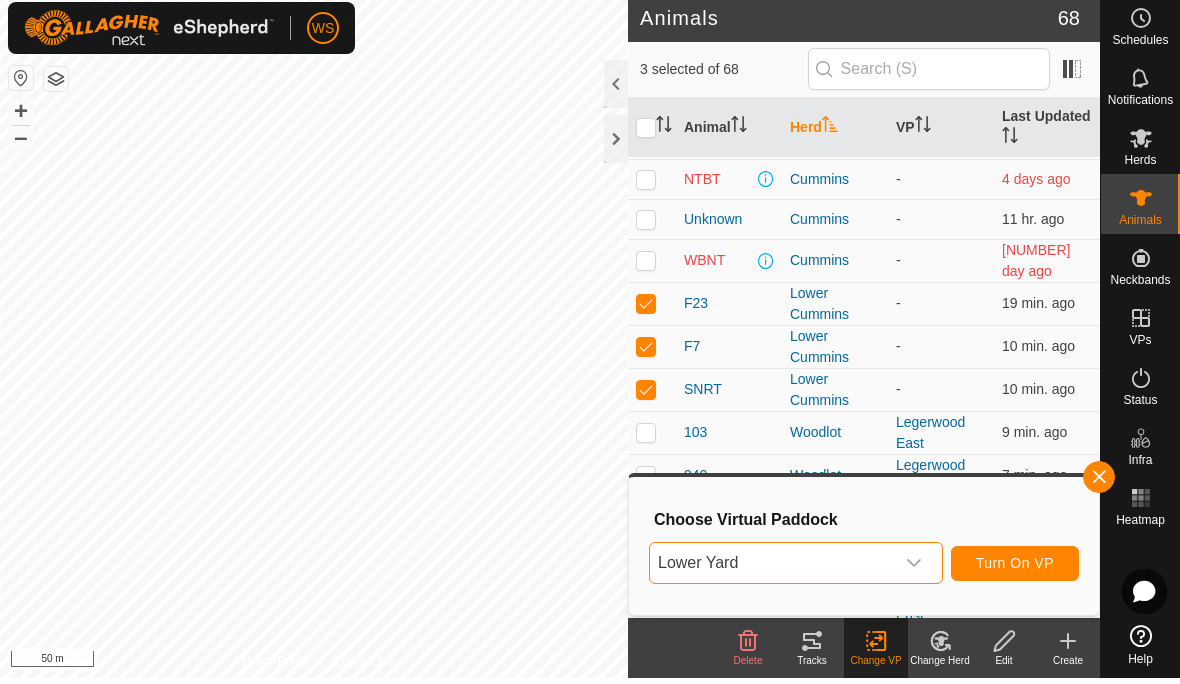 click on "Turn On VP" at bounding box center (1015, 569) 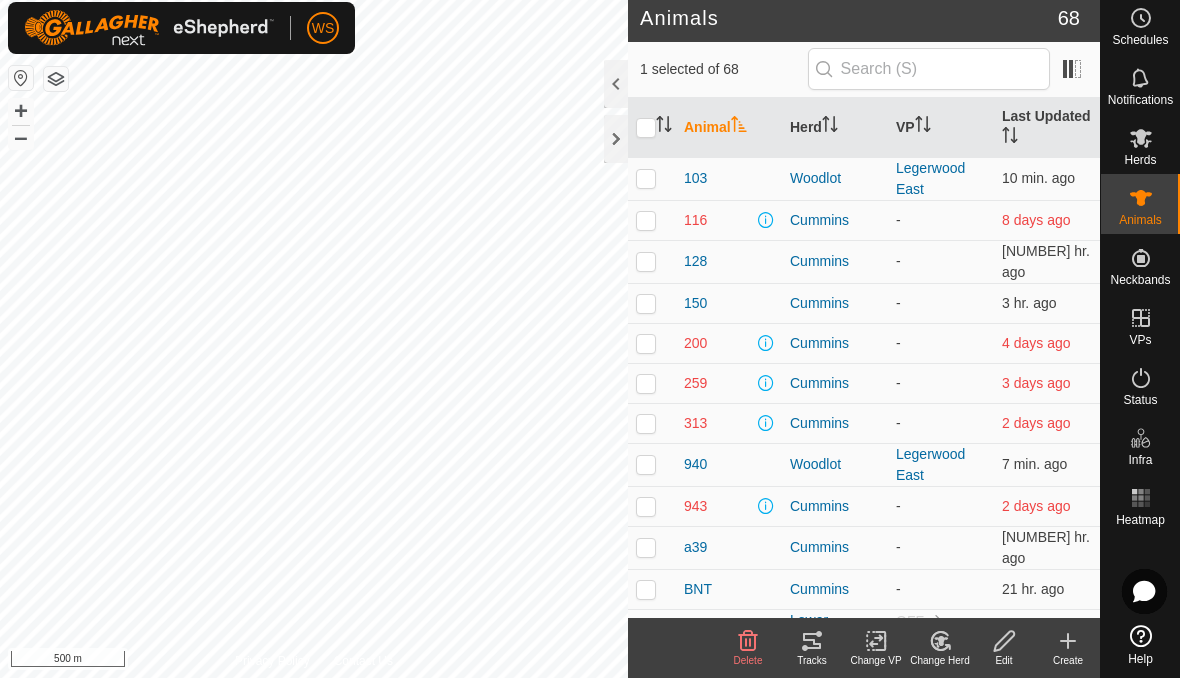 checkbox on "true" 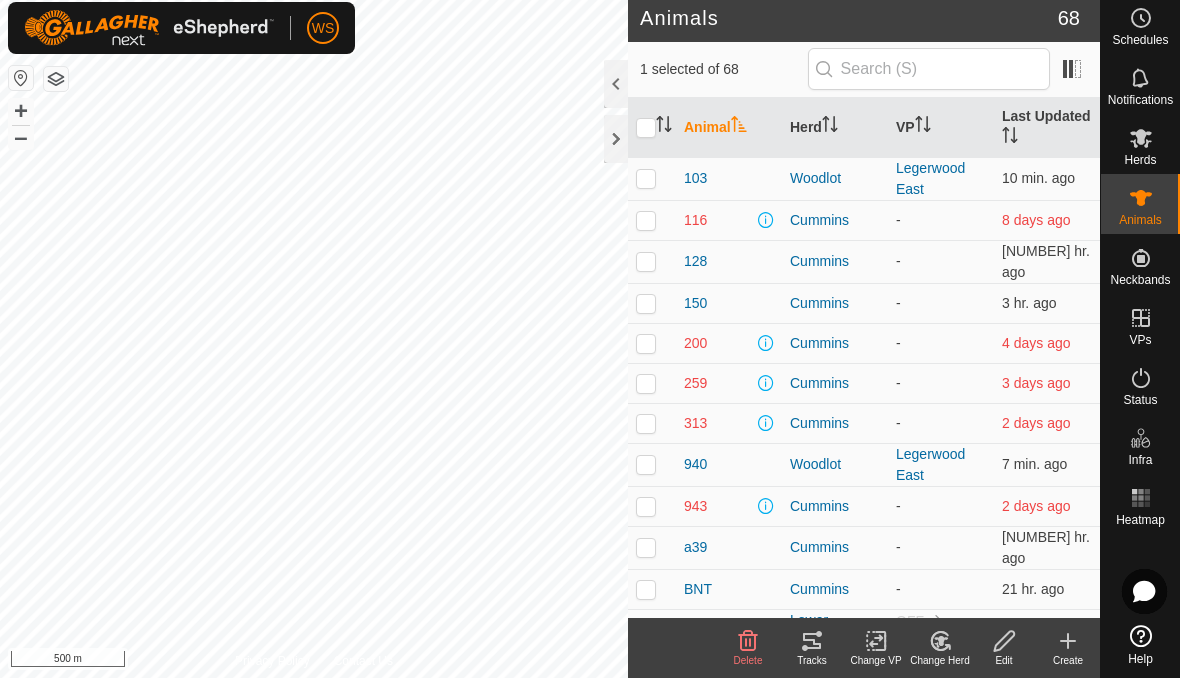 checkbox on "false" 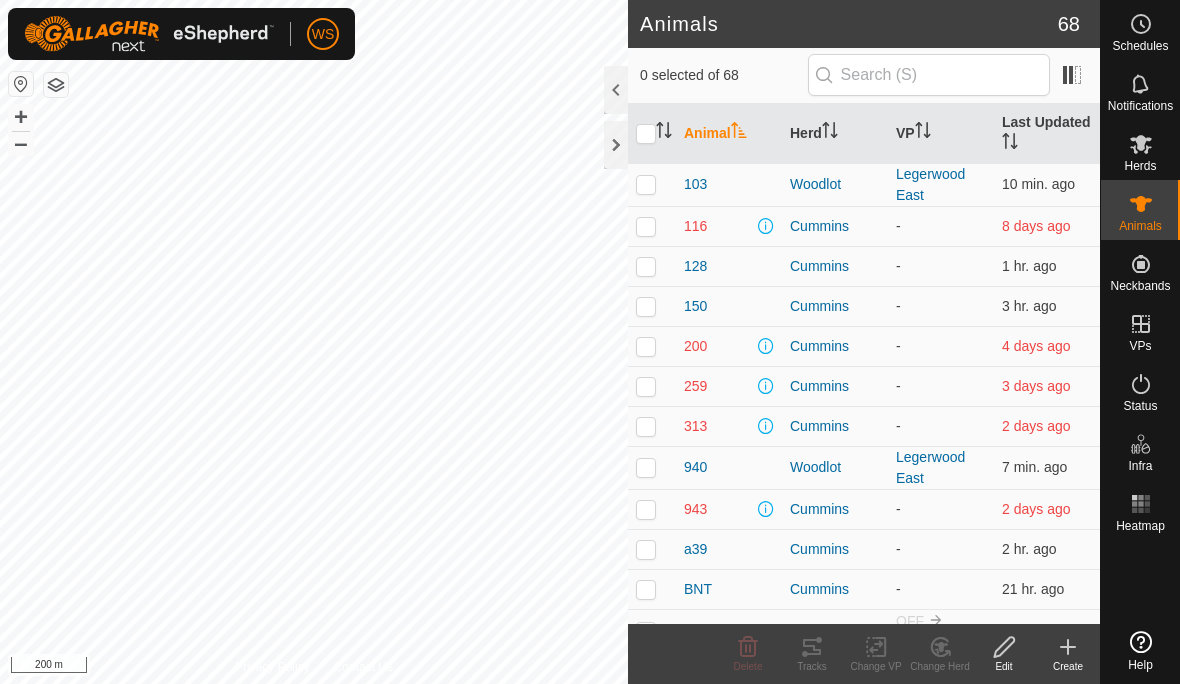 scroll, scrollTop: 0, scrollLeft: 0, axis: both 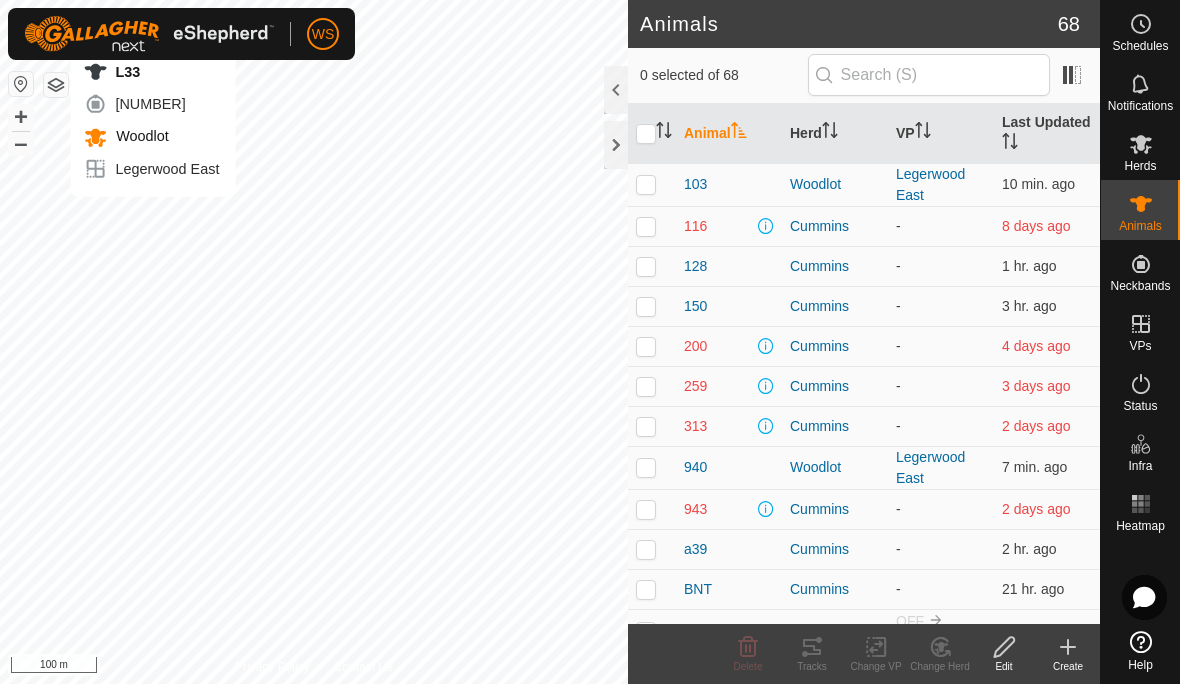 checkbox on "true" 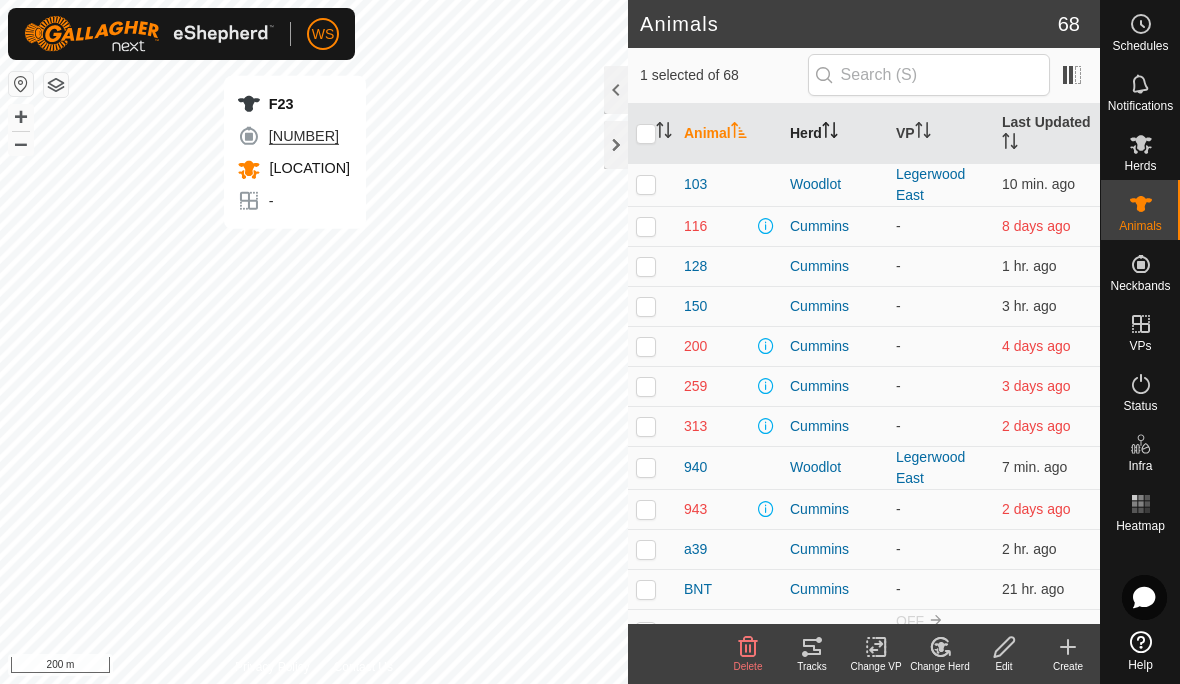 click on "Herd" at bounding box center (835, 134) 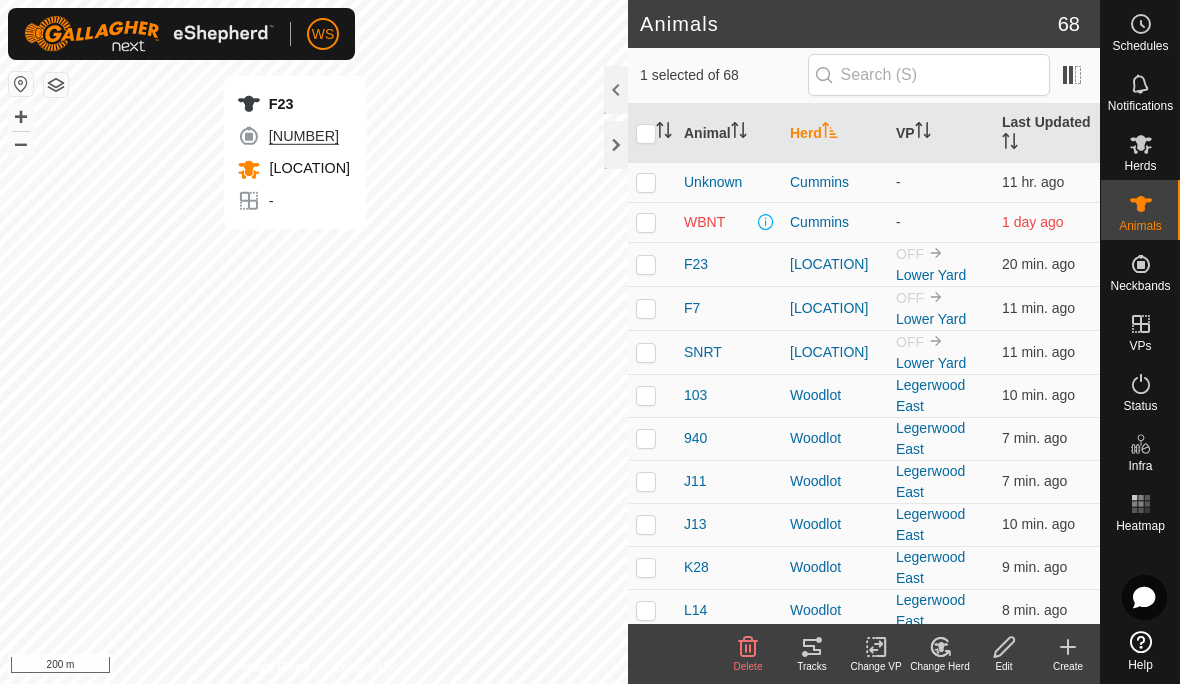 scroll, scrollTop: 1534, scrollLeft: 0, axis: vertical 